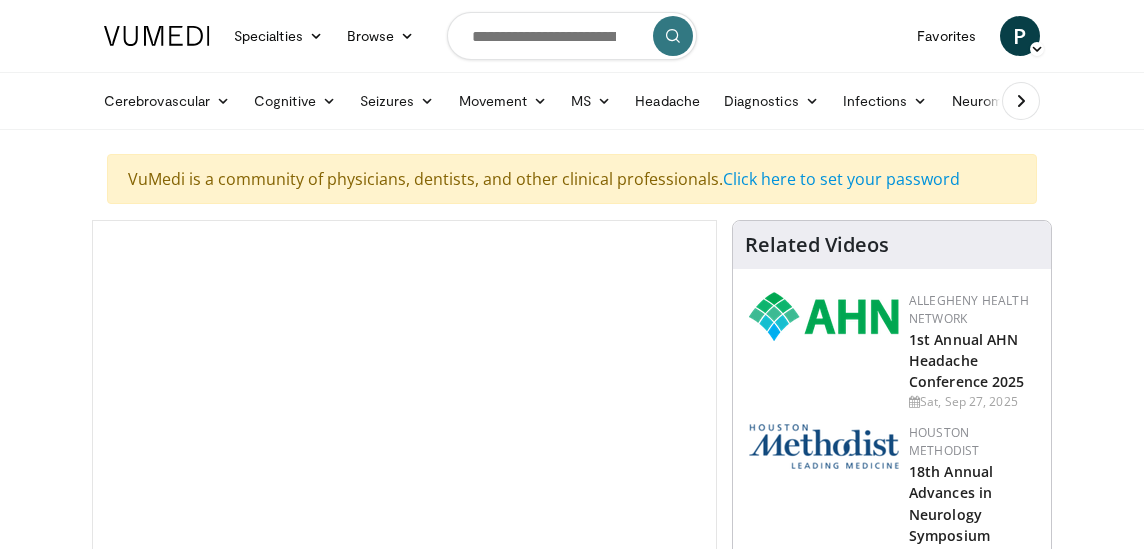 scroll, scrollTop: 0, scrollLeft: 0, axis: both 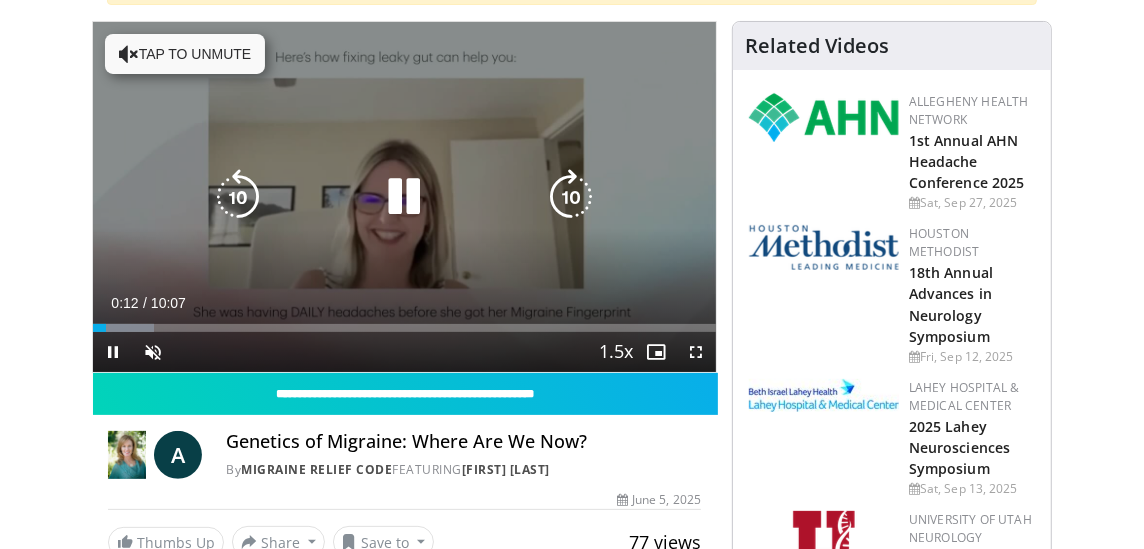 click at bounding box center (129, 54) 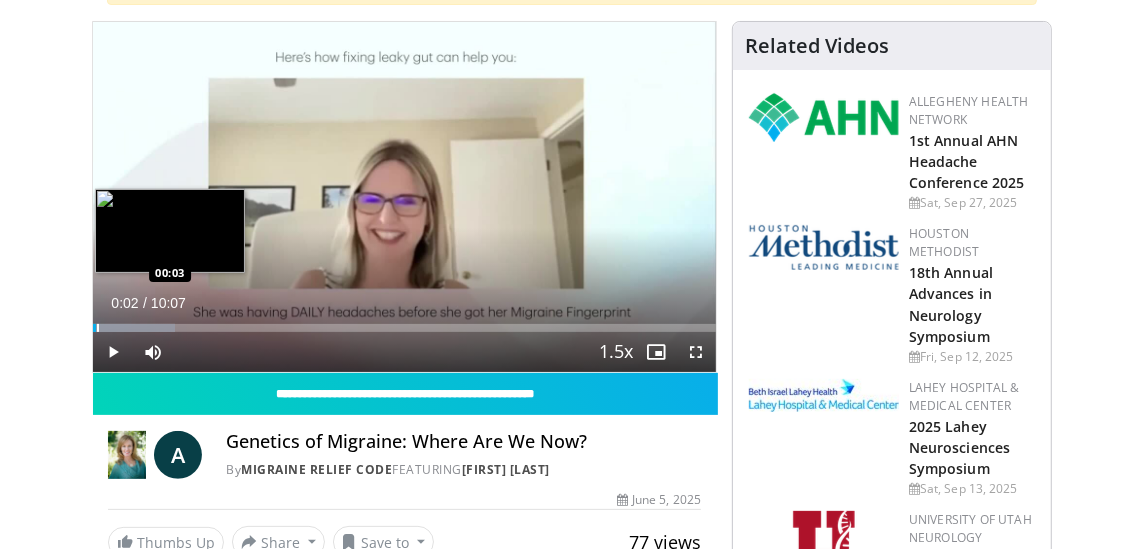 drag, startPoint x: 111, startPoint y: 327, endPoint x: 95, endPoint y: 326, distance: 16.03122 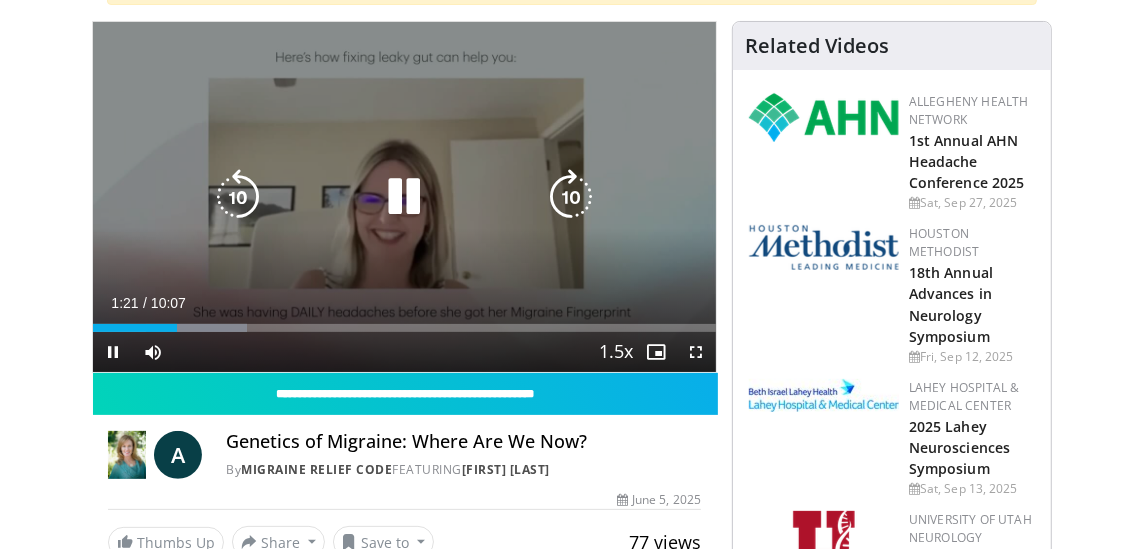 click on "10 seconds
Tap to unmute" at bounding box center [404, 197] 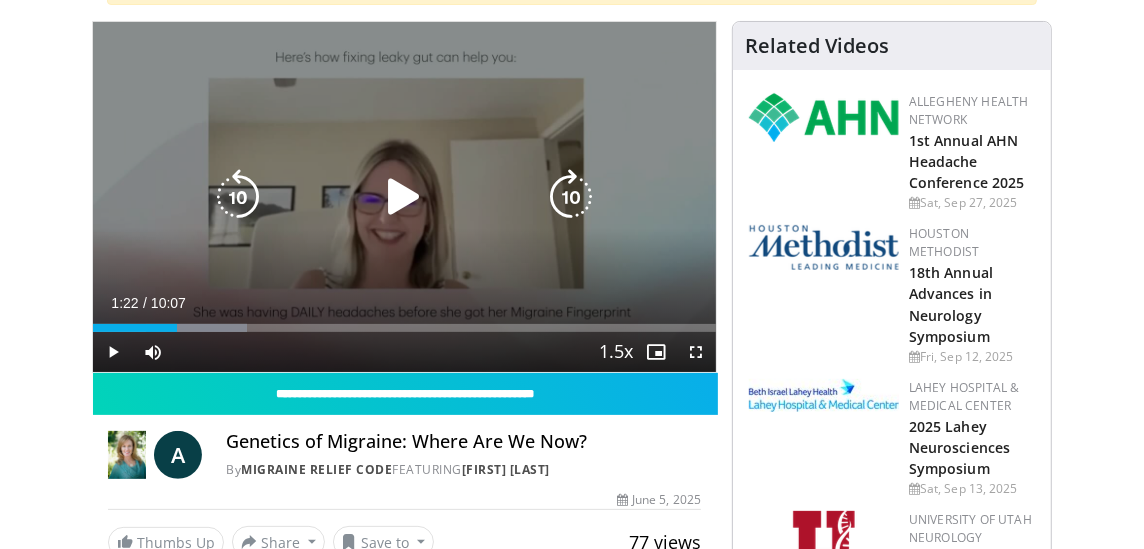 click on "10 seconds
Tap to unmute" at bounding box center (404, 197) 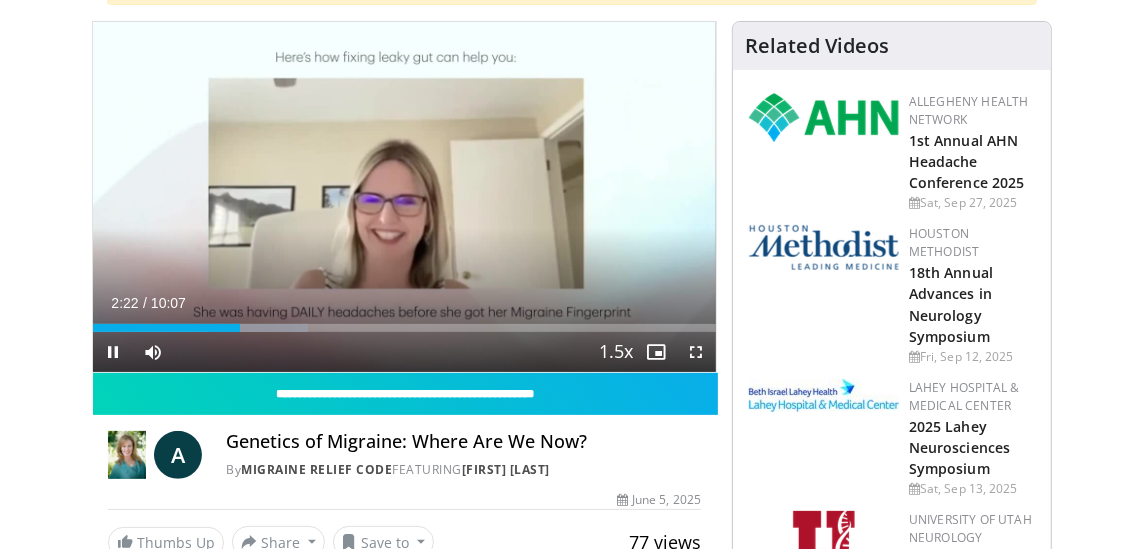 drag, startPoint x: 237, startPoint y: 329, endPoint x: 271, endPoint y: 329, distance: 34 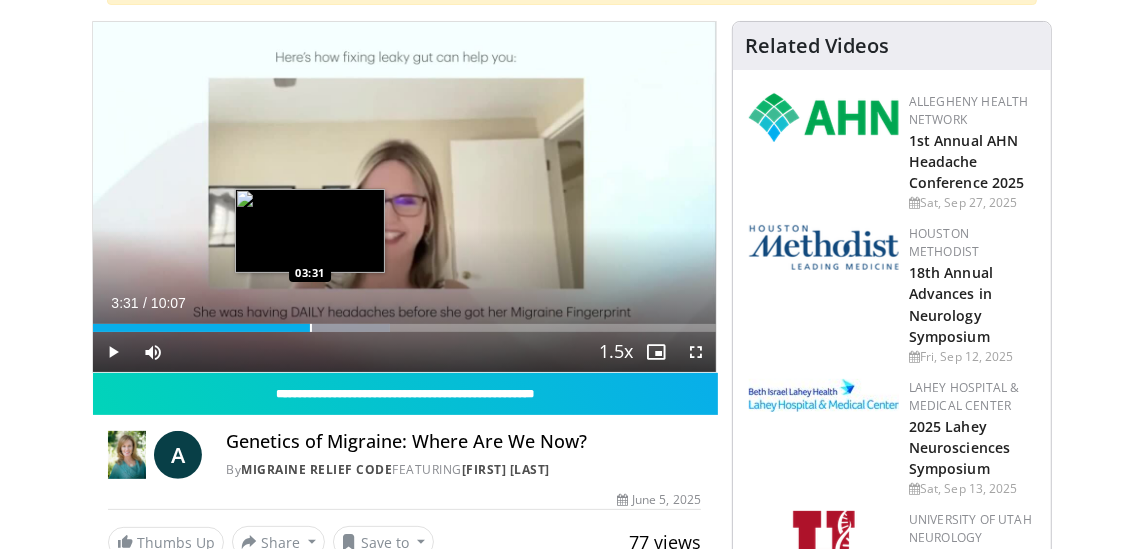 drag, startPoint x: 240, startPoint y: 321, endPoint x: 309, endPoint y: 328, distance: 69.354164 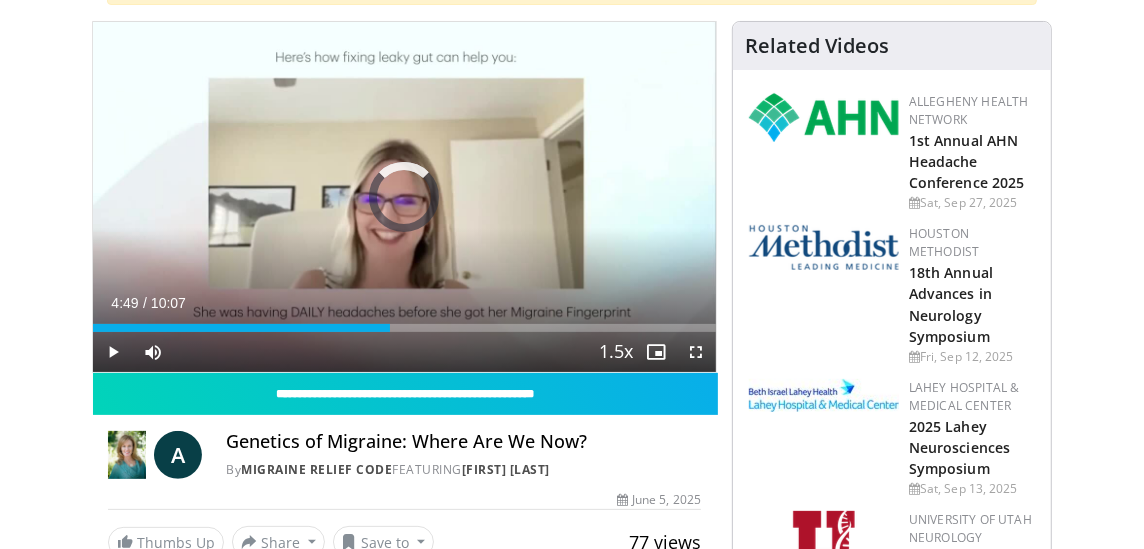 drag, startPoint x: 316, startPoint y: 328, endPoint x: 454, endPoint y: 340, distance: 138.52075 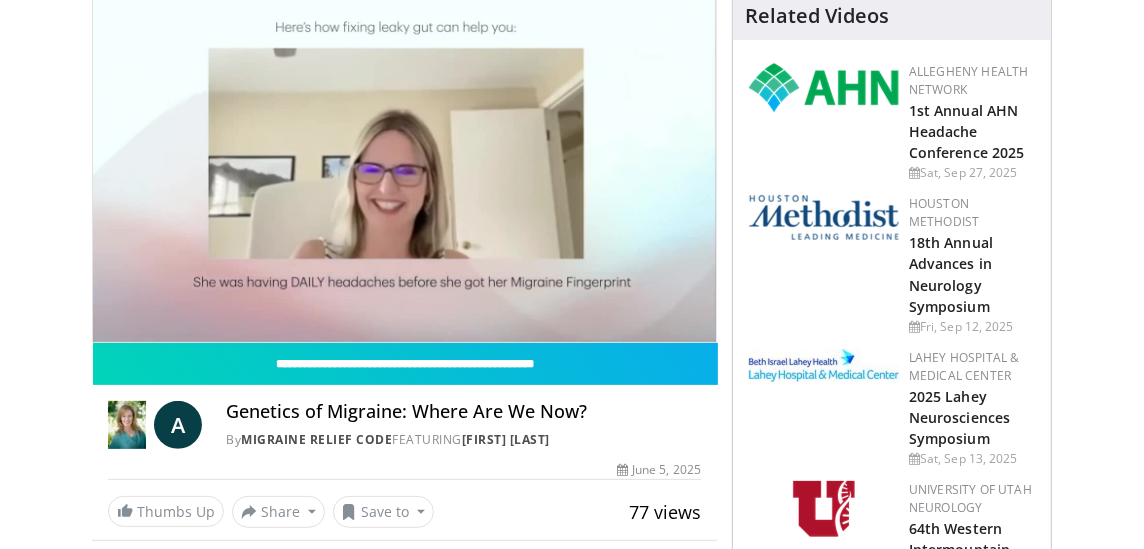 scroll, scrollTop: 199, scrollLeft: 0, axis: vertical 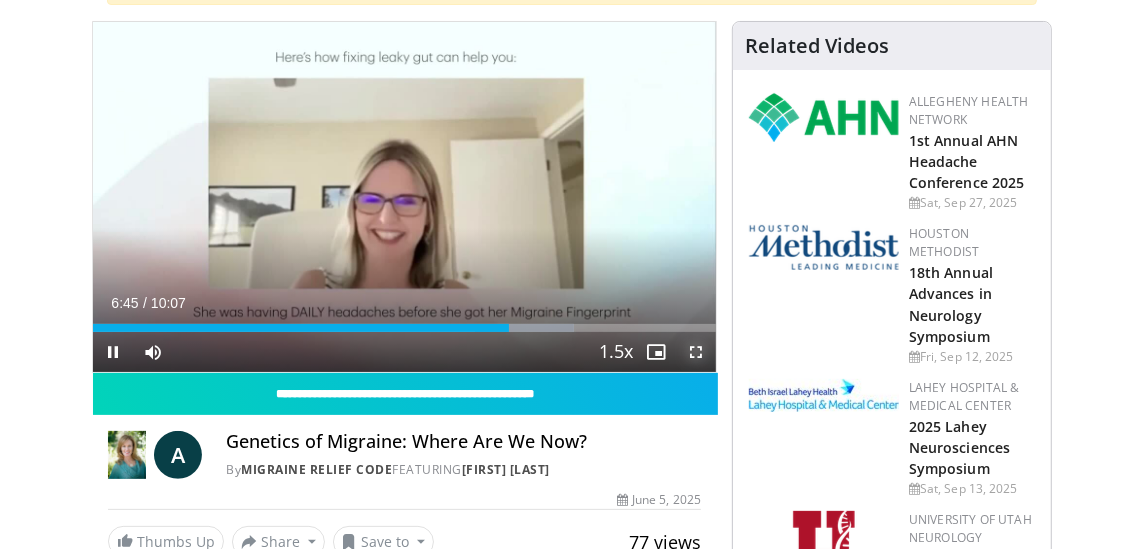 click at bounding box center [696, 352] 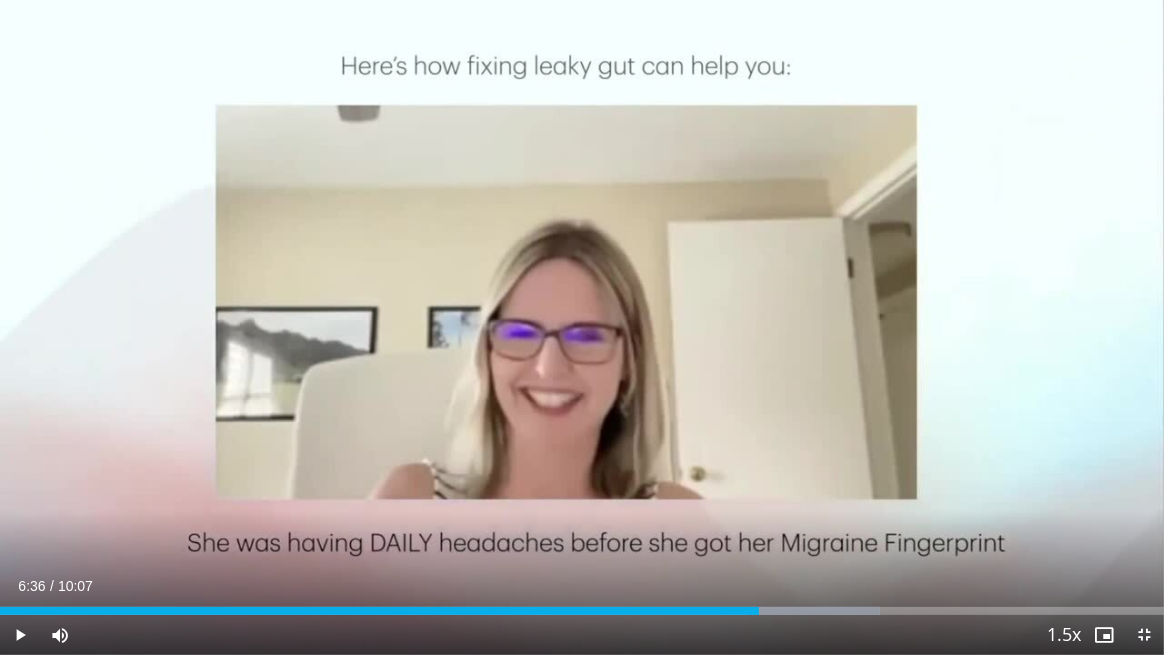 drag, startPoint x: 786, startPoint y: 611, endPoint x: 759, endPoint y: 608, distance: 27.166155 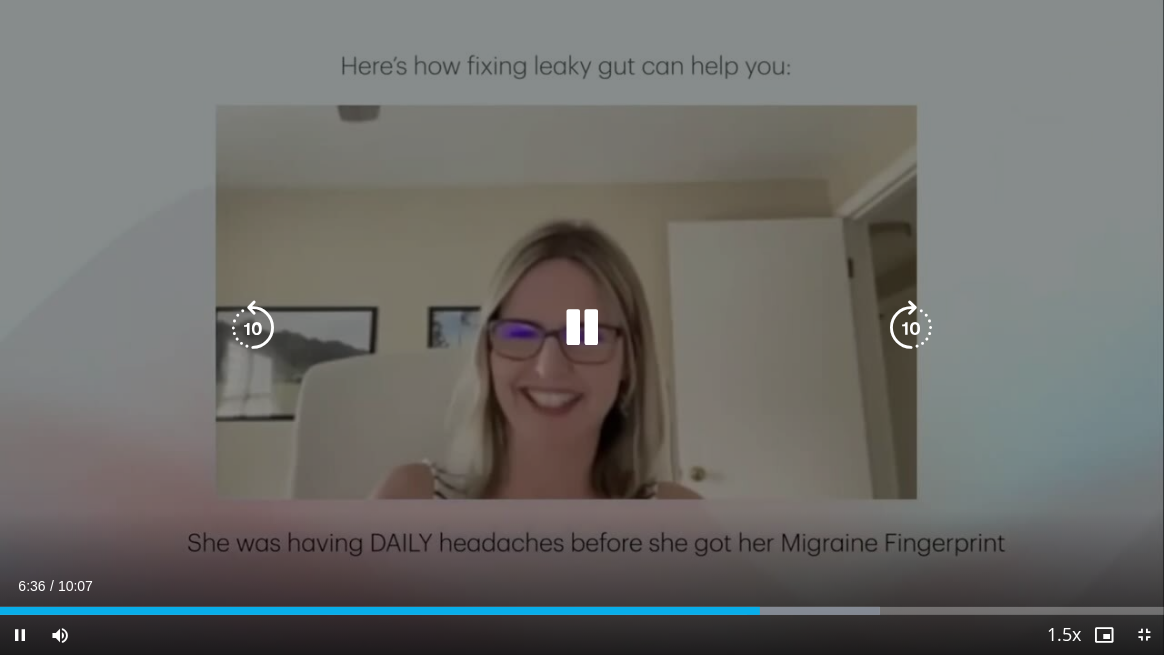 click on "10 seconds
Tap to unmute" at bounding box center [582, 327] 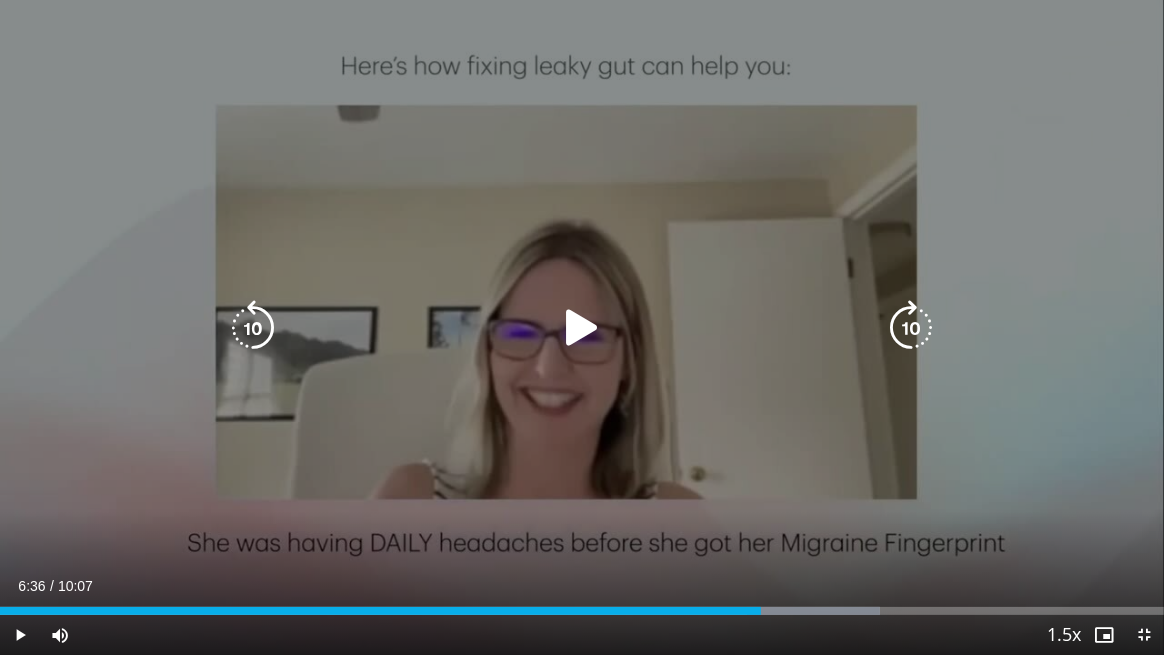 click at bounding box center [582, 328] 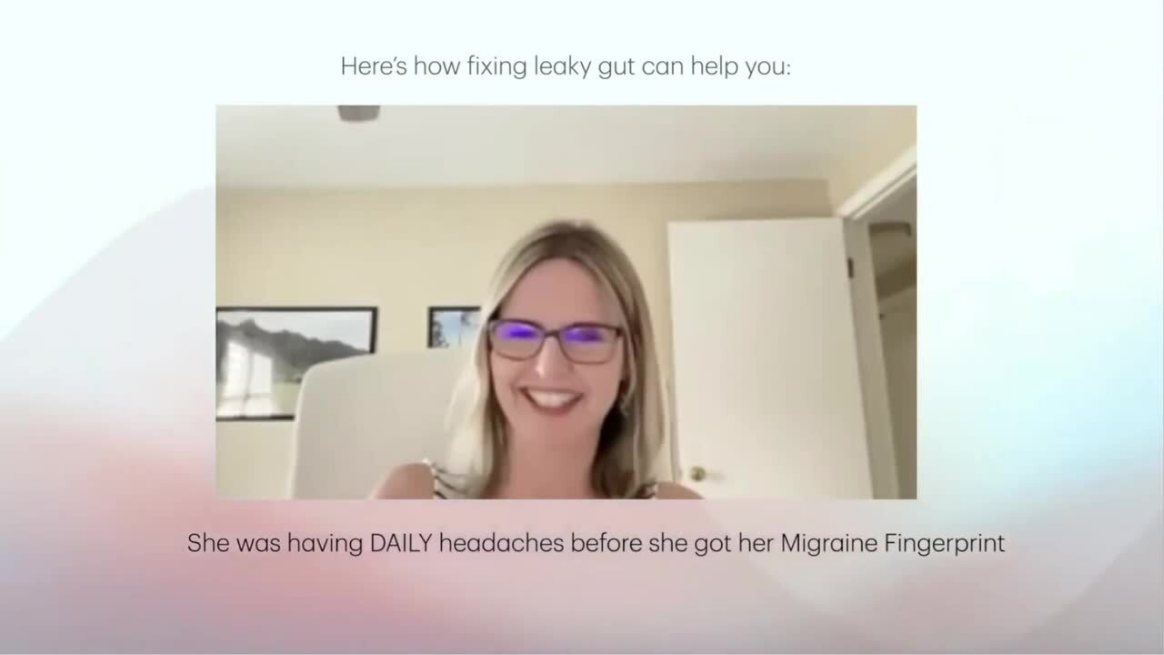 type 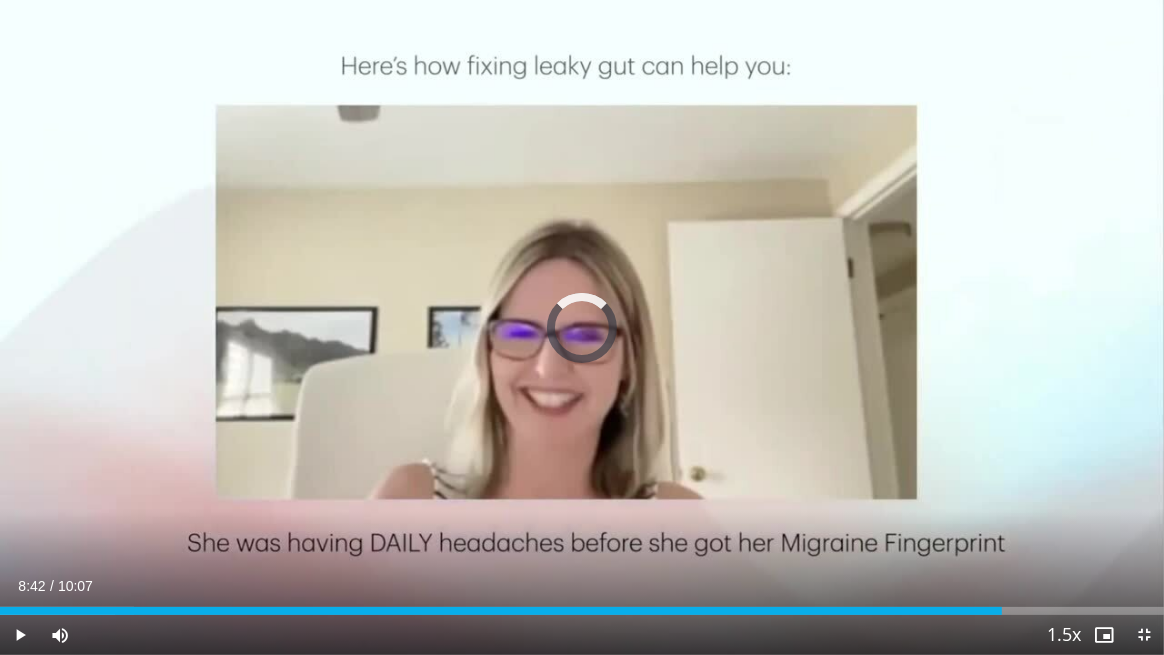 drag, startPoint x: 1153, startPoint y: 612, endPoint x: 121, endPoint y: 589, distance: 1032.2562 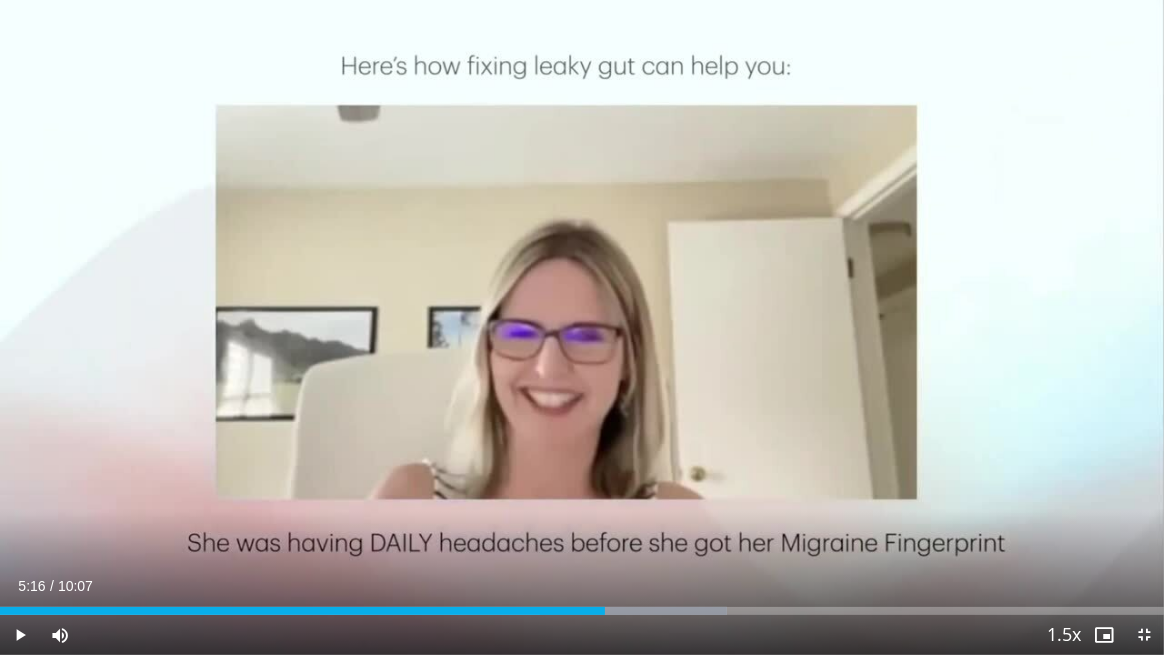 click at bounding box center [607, 611] 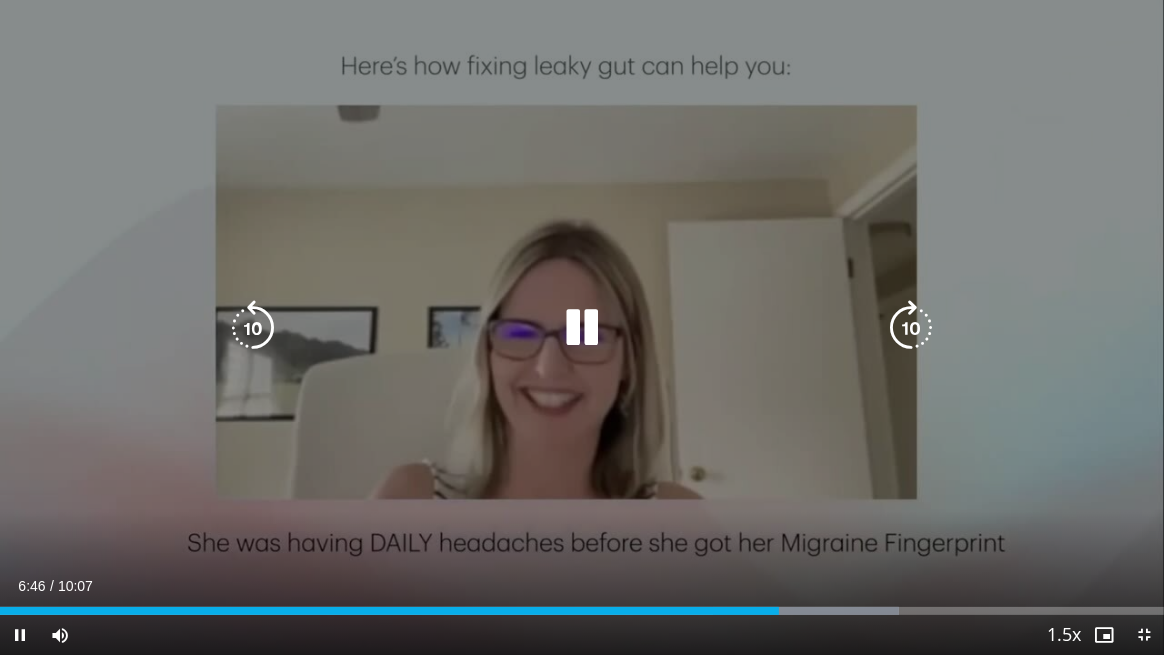 click on "10 seconds
Tap to unmute" at bounding box center [582, 327] 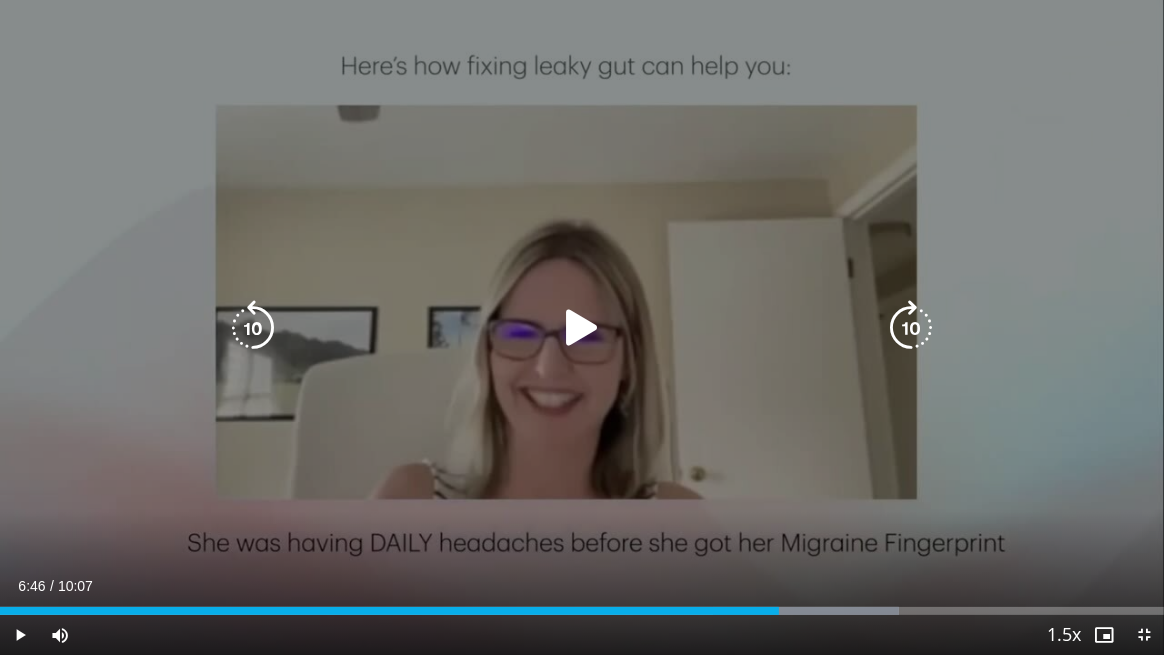 click on "10 seconds
Tap to unmute" at bounding box center (582, 327) 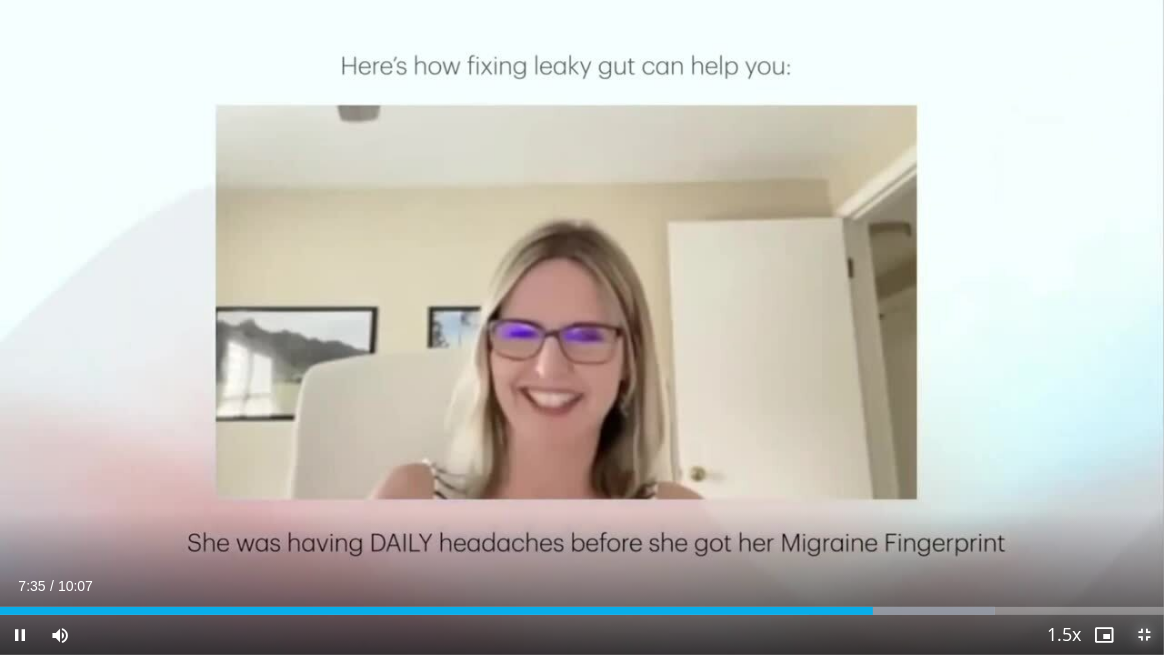 click at bounding box center (1144, 635) 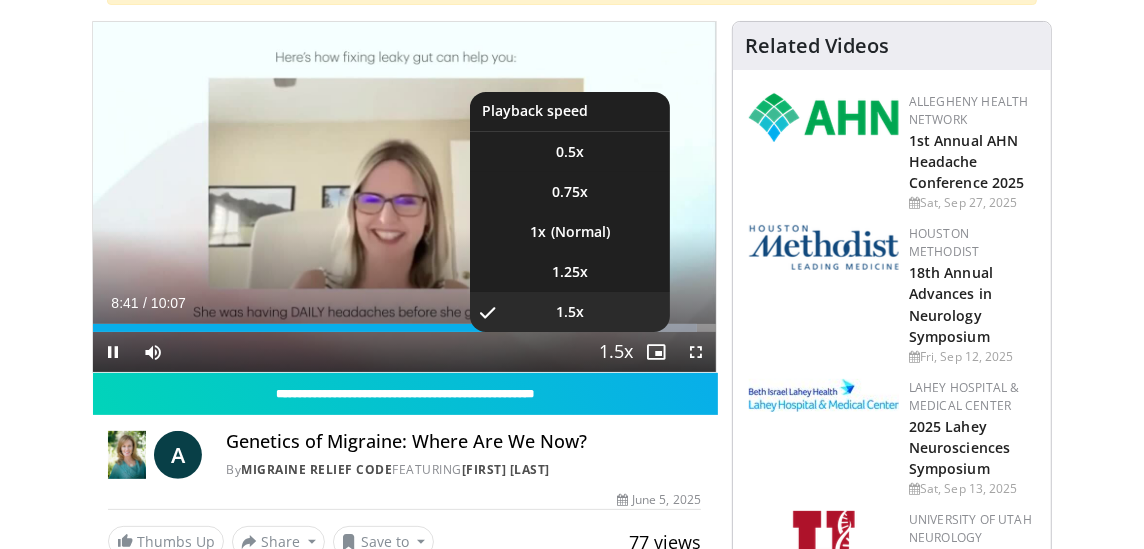 drag, startPoint x: 629, startPoint y: 332, endPoint x: 604, endPoint y: 326, distance: 25.70992 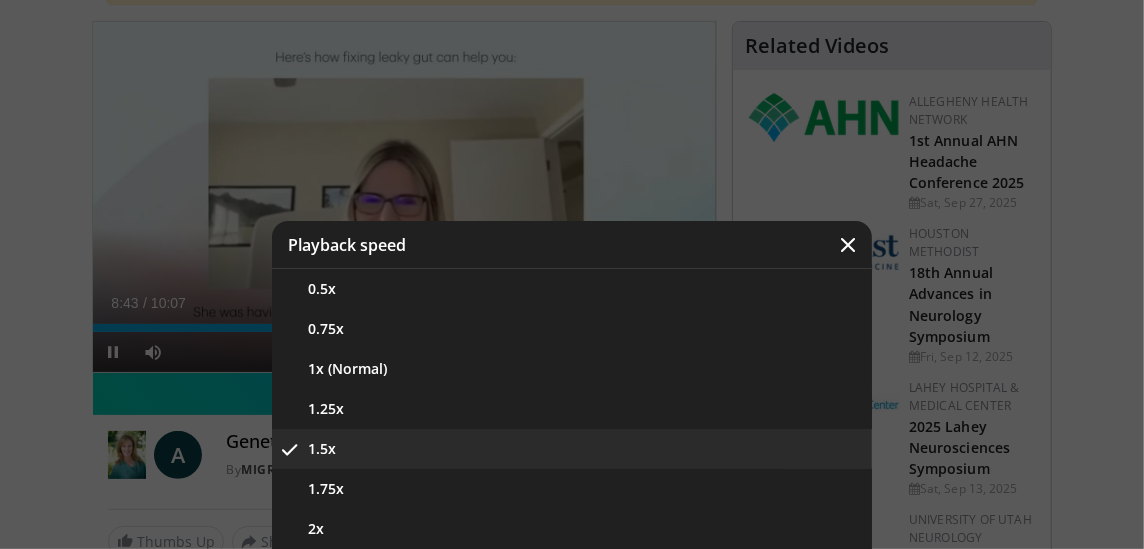 click at bounding box center (572, 274) 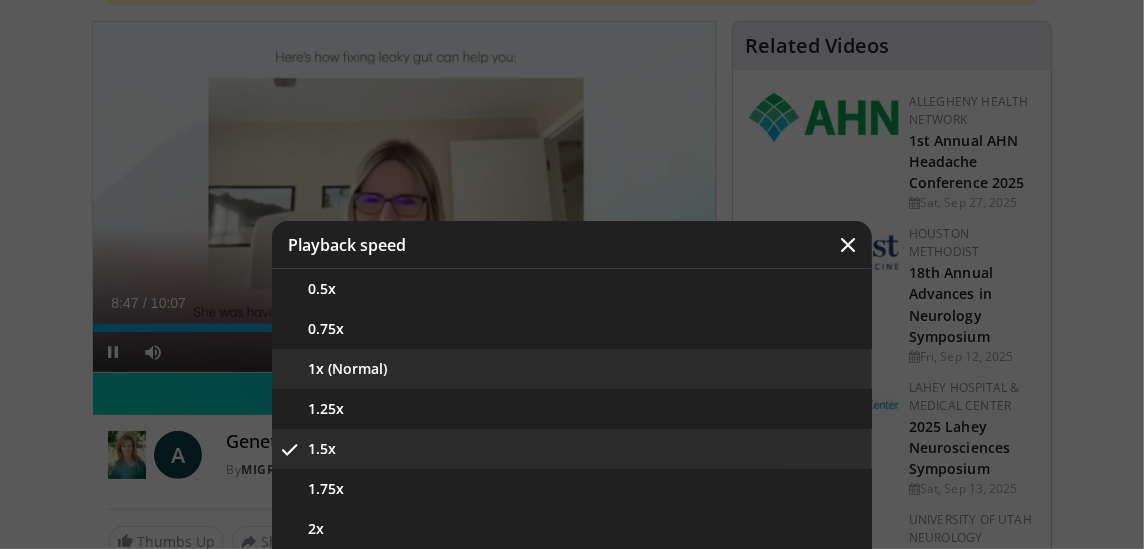 click on "1x (Normal)" at bounding box center (572, 369) 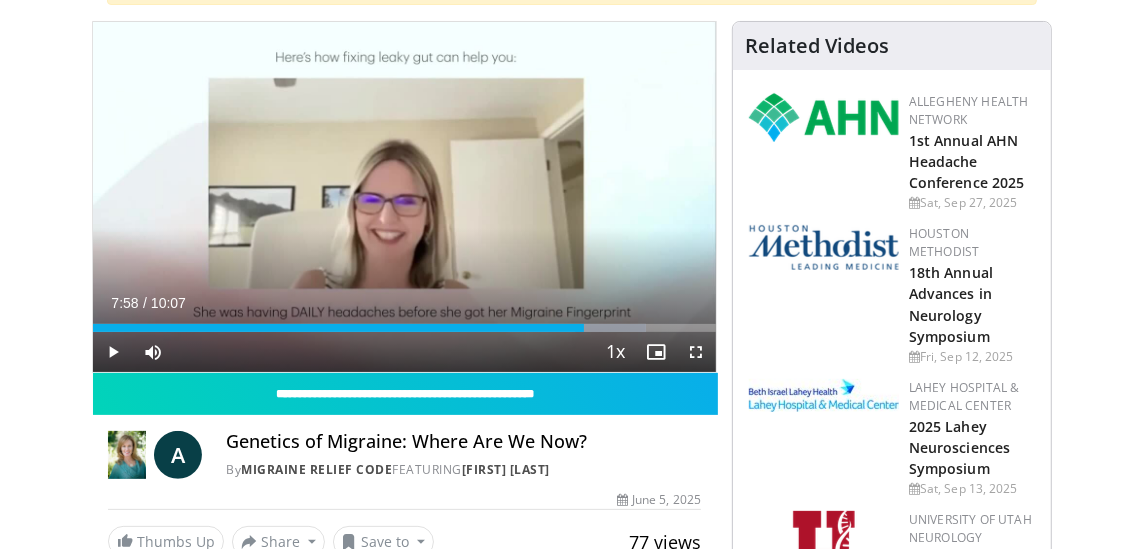 drag, startPoint x: 635, startPoint y: 328, endPoint x: 585, endPoint y: 332, distance: 50.159744 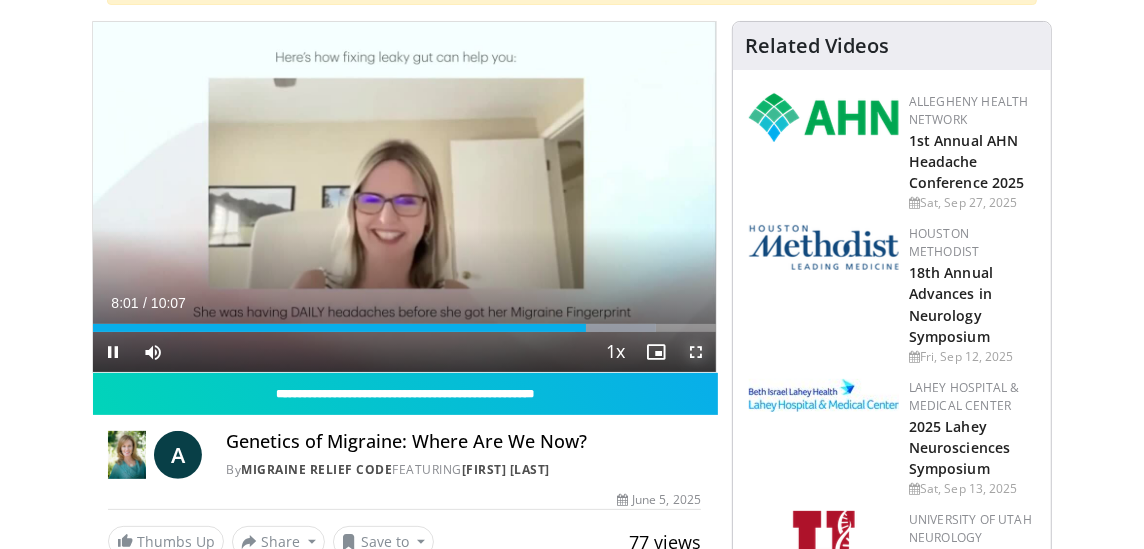 click at bounding box center (696, 352) 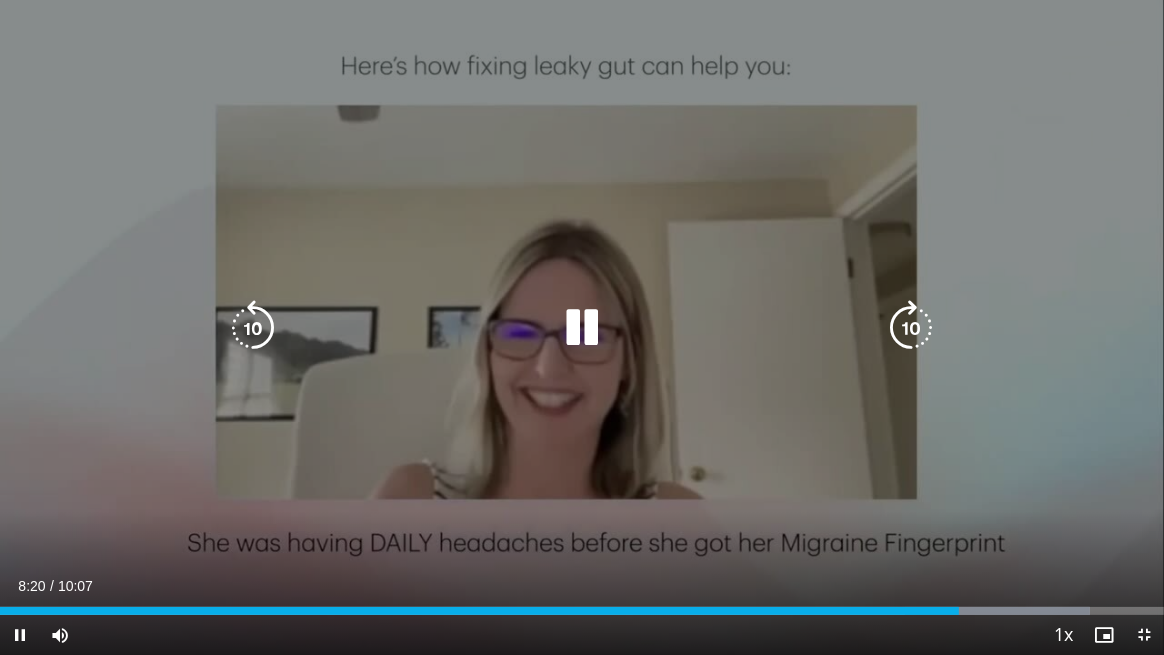 drag, startPoint x: 600, startPoint y: 430, endPoint x: 1001, endPoint y: 418, distance: 401.1795 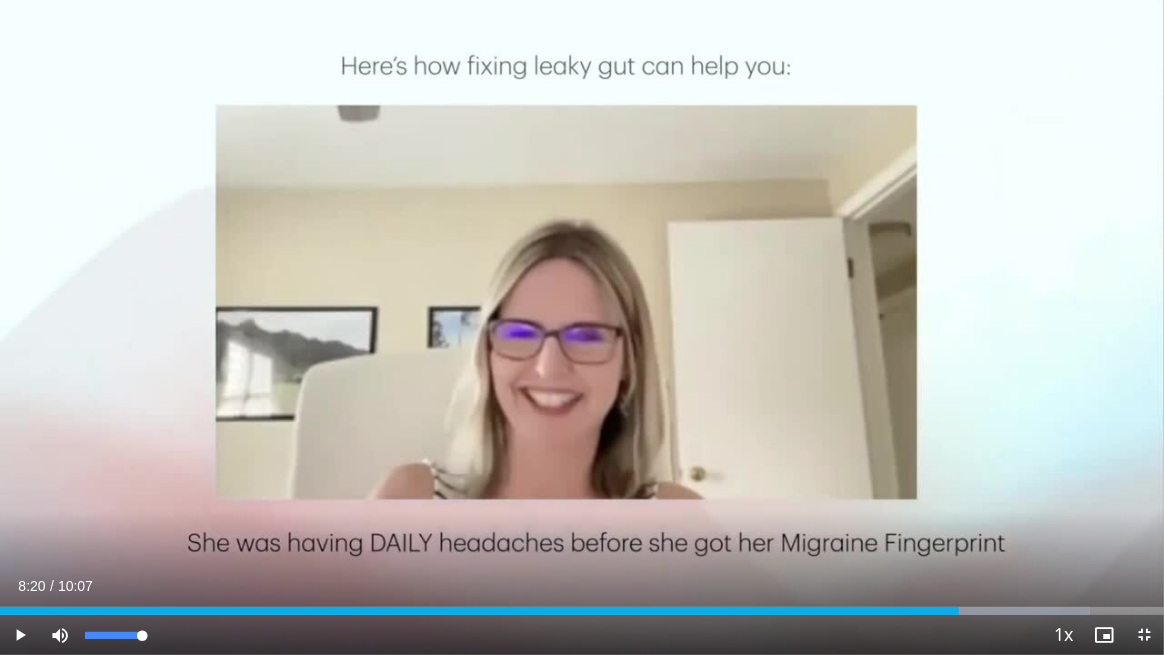 drag, startPoint x: 53, startPoint y: 630, endPoint x: 1007, endPoint y: 286, distance: 1014.1262 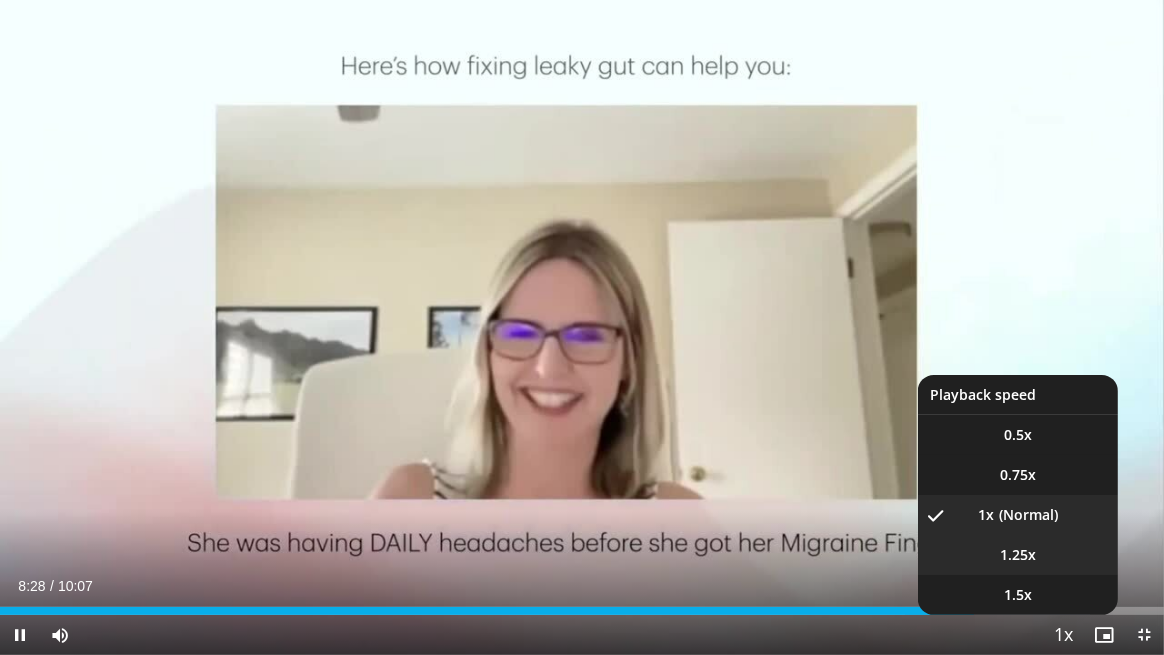 click on "1.25x" at bounding box center [1018, 555] 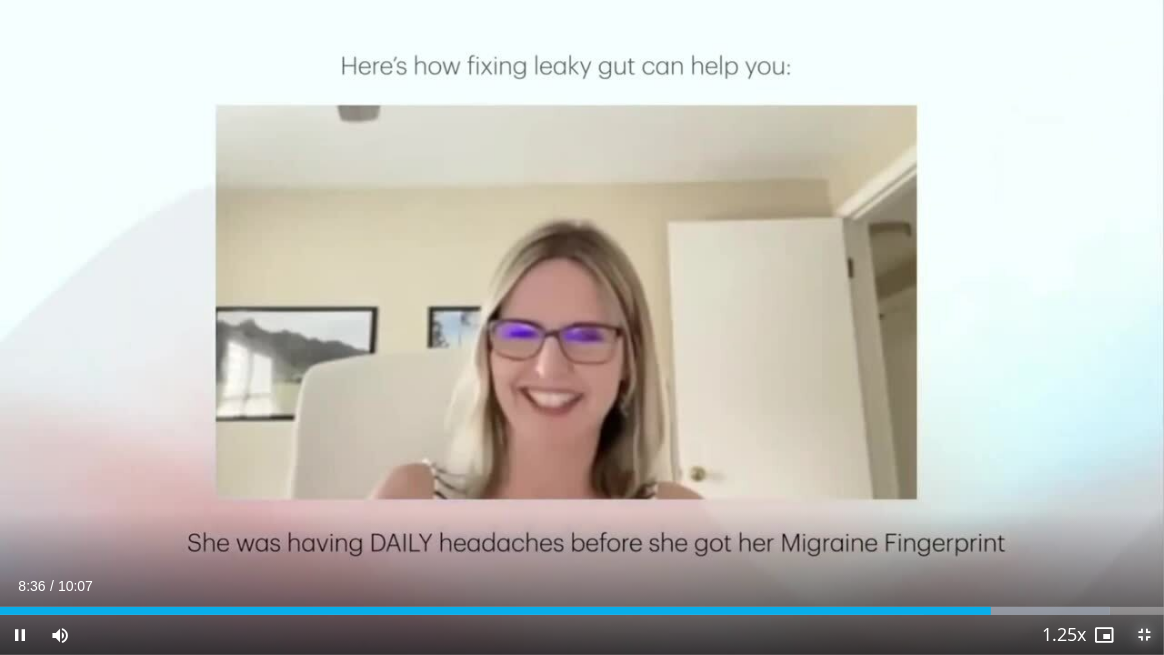 click at bounding box center [1144, 635] 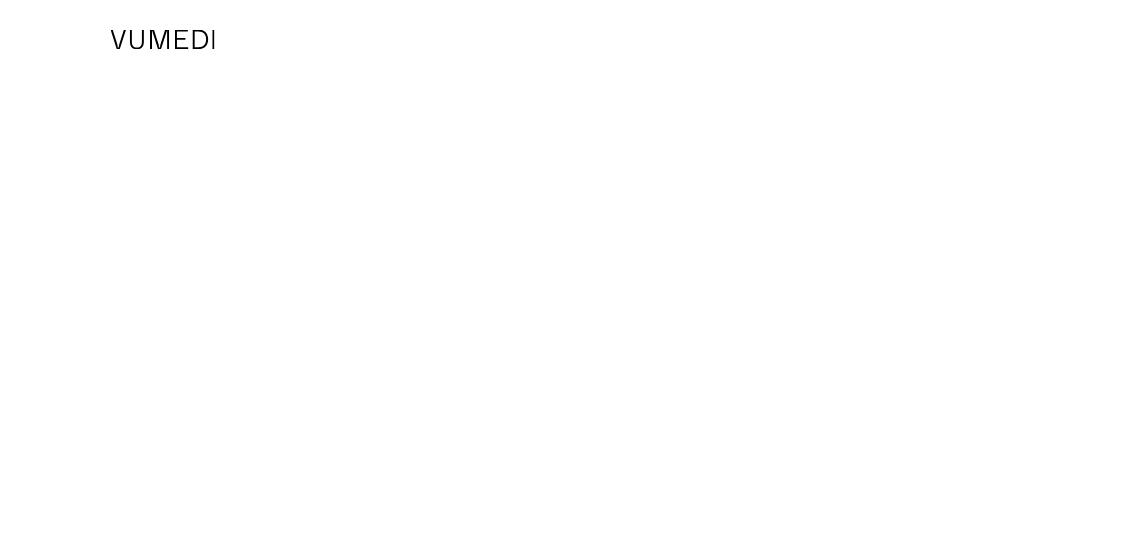 scroll, scrollTop: 0, scrollLeft: 0, axis: both 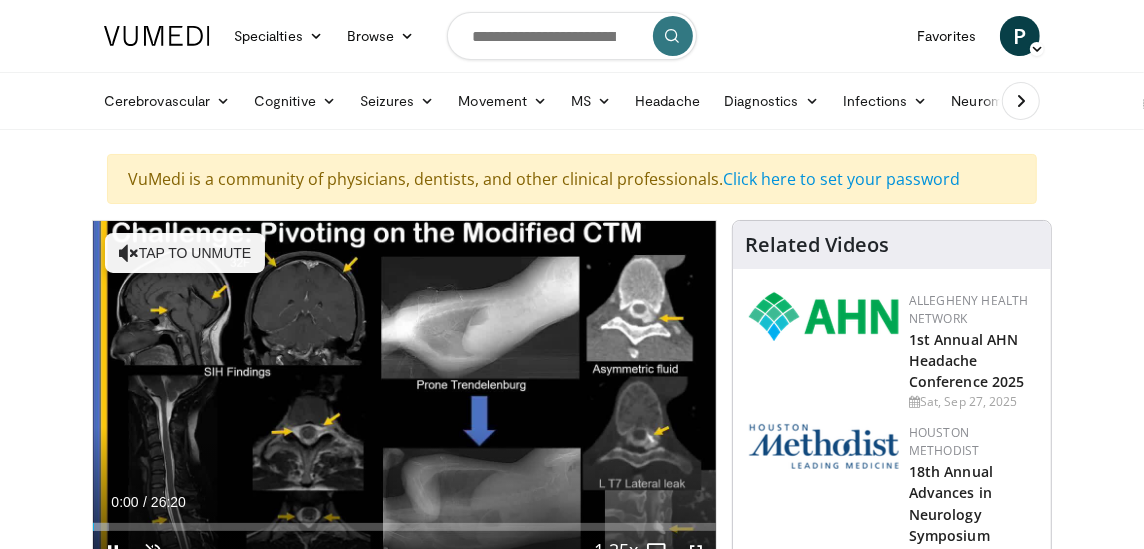click on "Cerebrovascular
Ischemic Stroke
Hemorrhagic Stroke
Stroke Prevention
Arteriovenous Malformation (AVM)
Arteriovenous Fistula
Cavernous Hemangiomas
Developmental Venous Anomalies (DVAs)
Subdural Hemorrhage
Cerebral Aneurysm
Cerebral Amyloid Angiopathy
CNS Vasculitis
Cognitive
Alzheimer's Disease
Creutzfeldt-Jakob Disease
Frontotemporal dementia (FTD) CT/CAT" at bounding box center [572, 101] 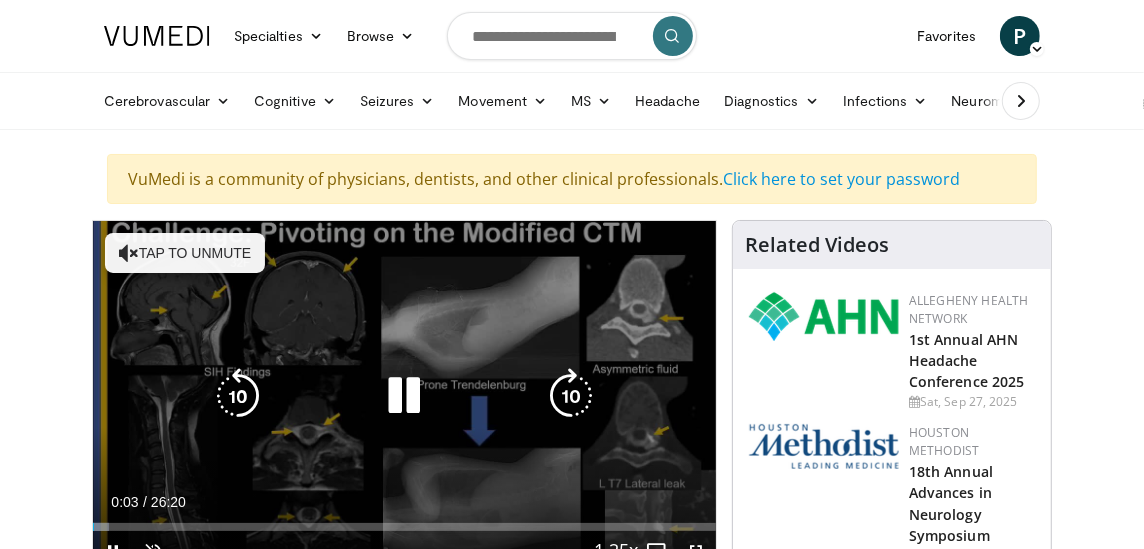 click on "Tap to unmute" at bounding box center (185, 253) 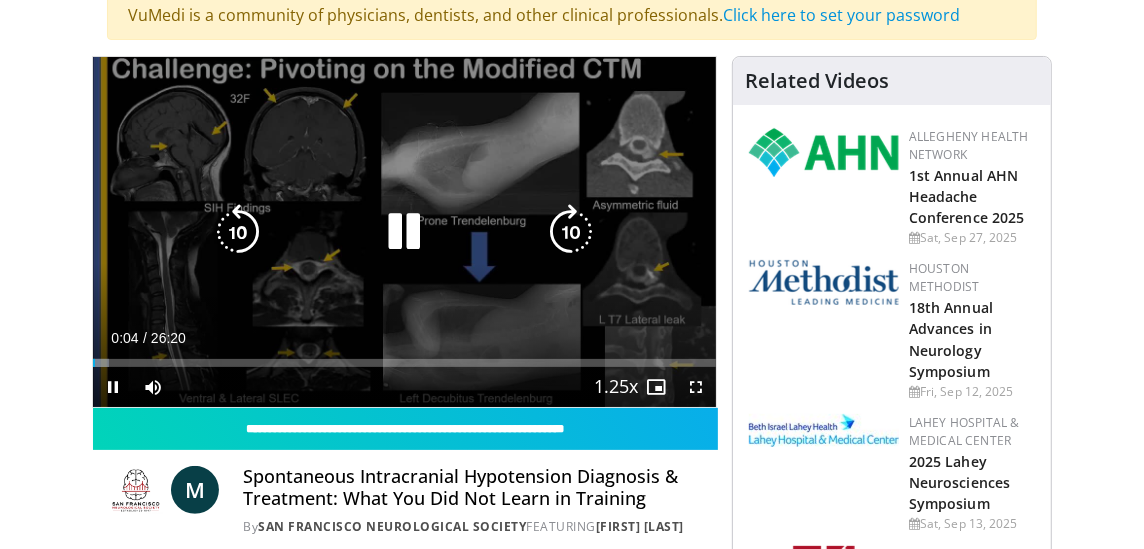 scroll, scrollTop: 199, scrollLeft: 0, axis: vertical 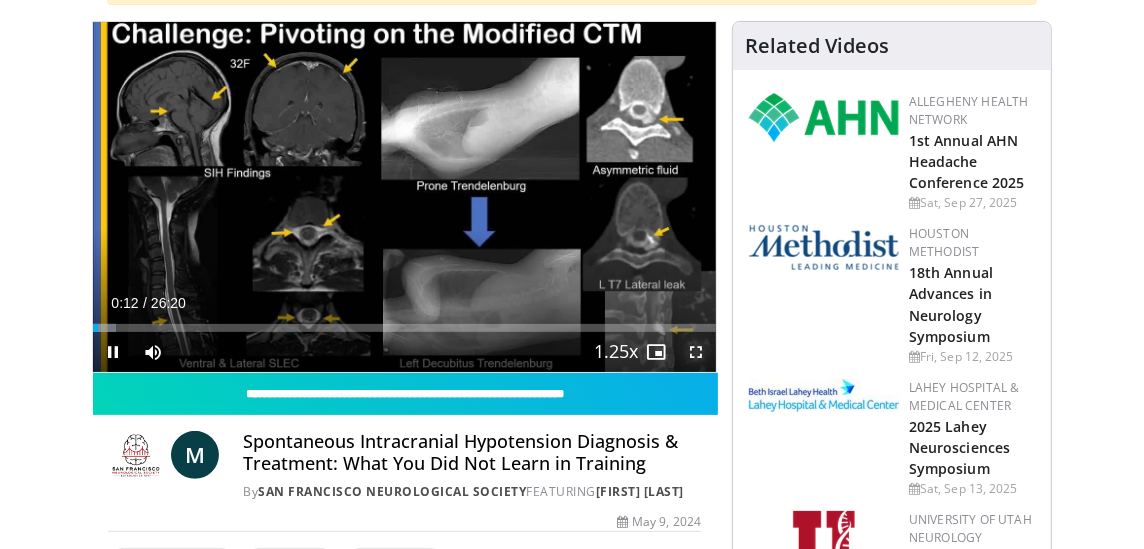 click at bounding box center [696, 352] 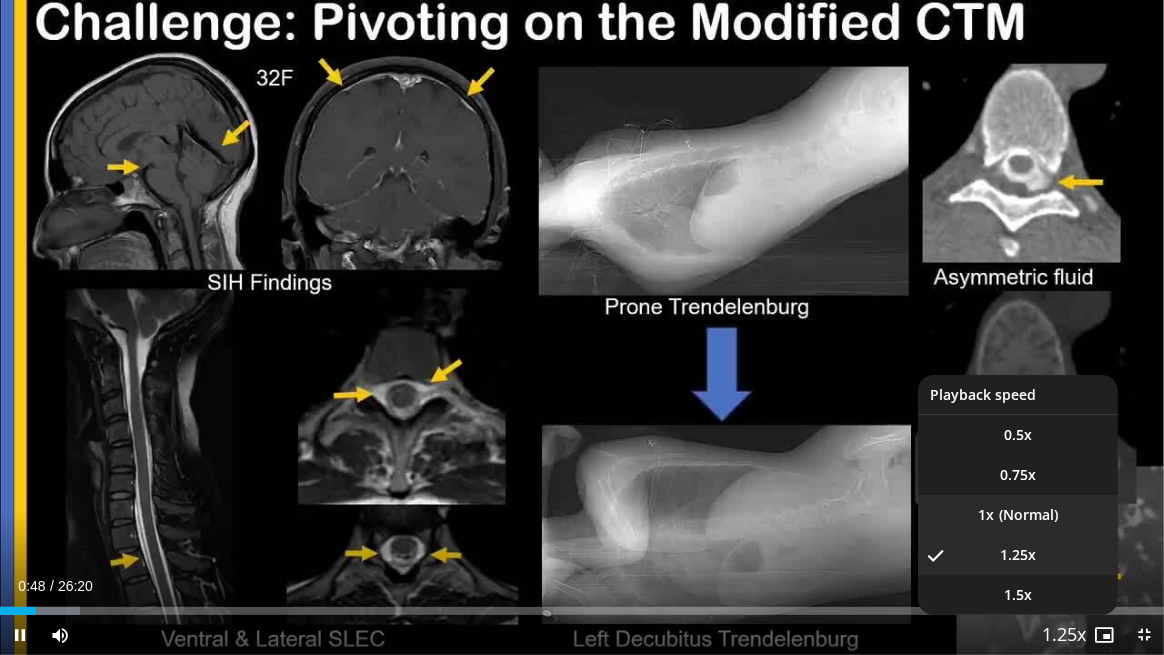 click on "1x" at bounding box center (1018, 515) 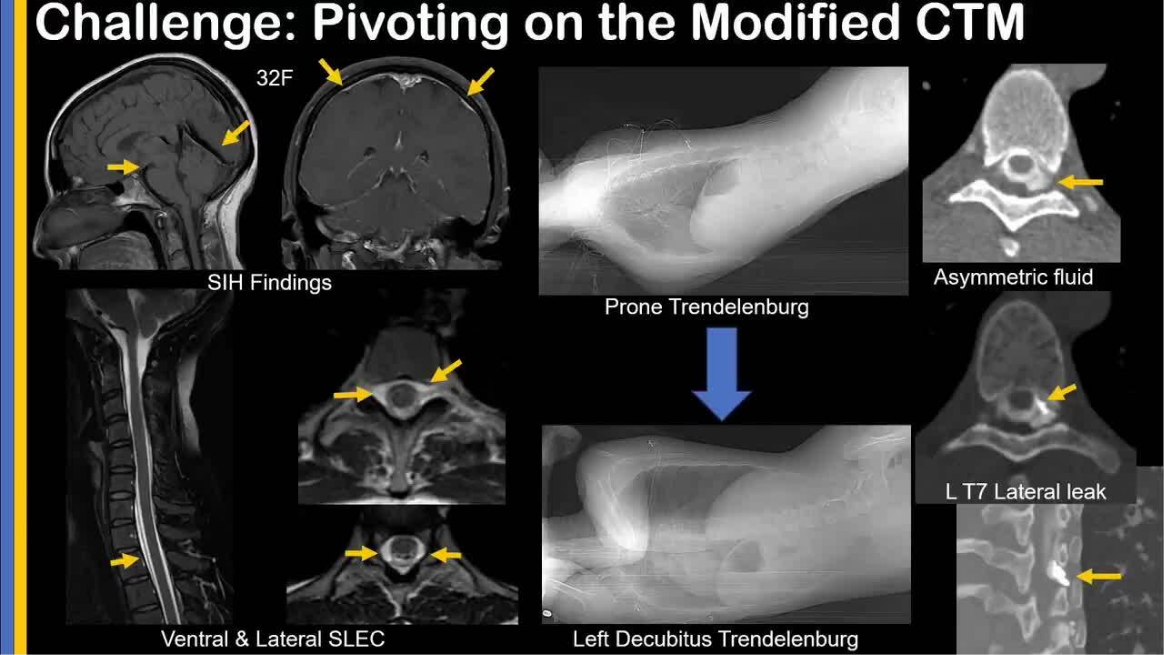 click on "**********" at bounding box center [582, 327] 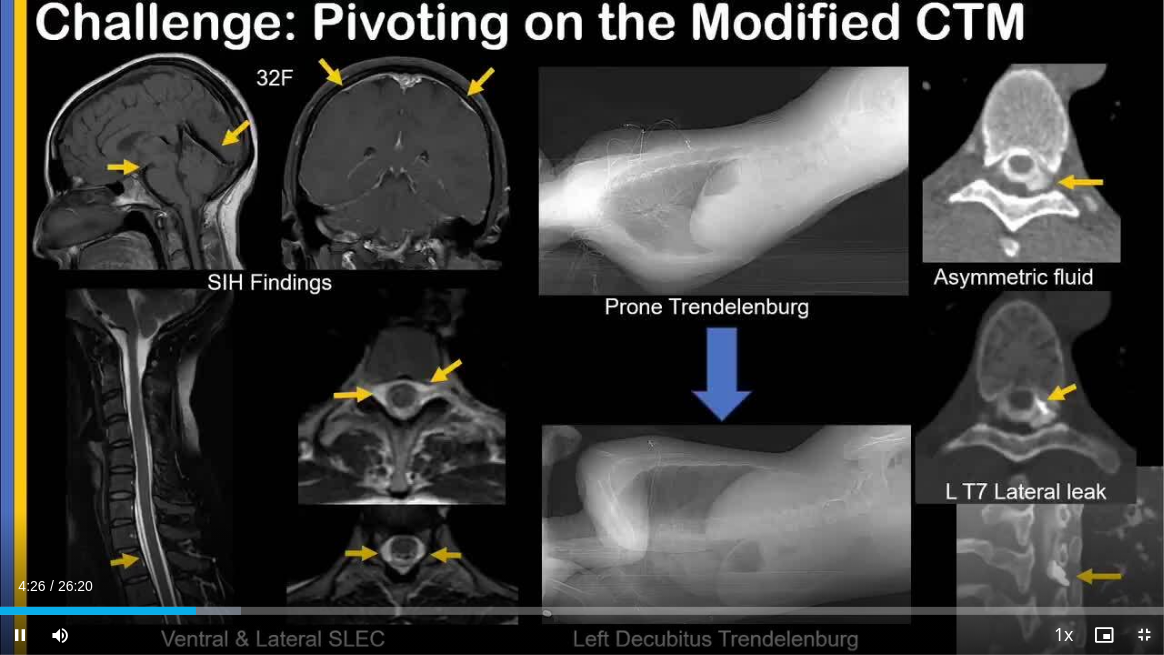 click at bounding box center [1144, 635] 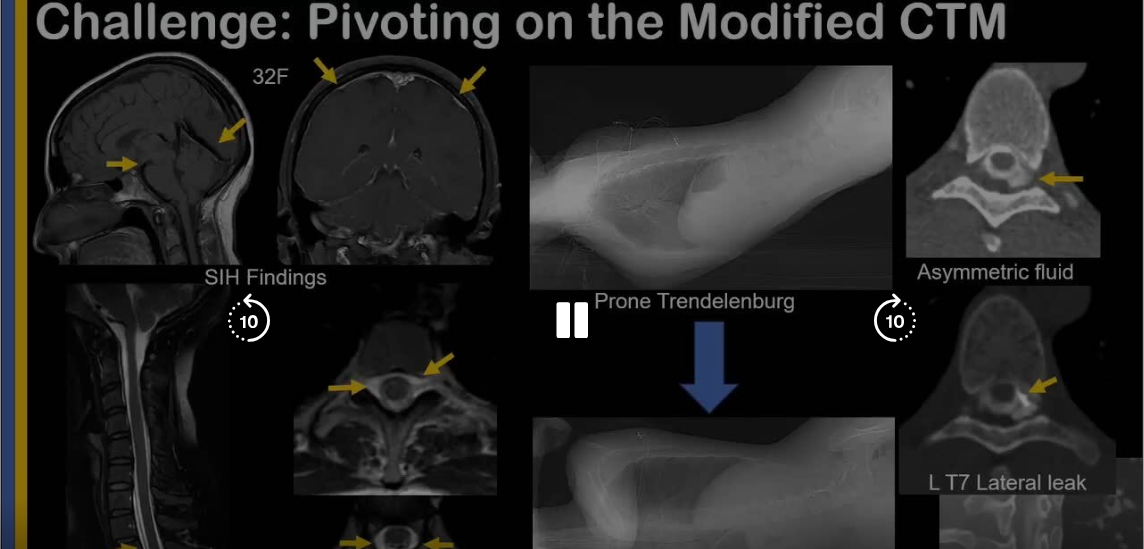 scroll, scrollTop: 299, scrollLeft: 0, axis: vertical 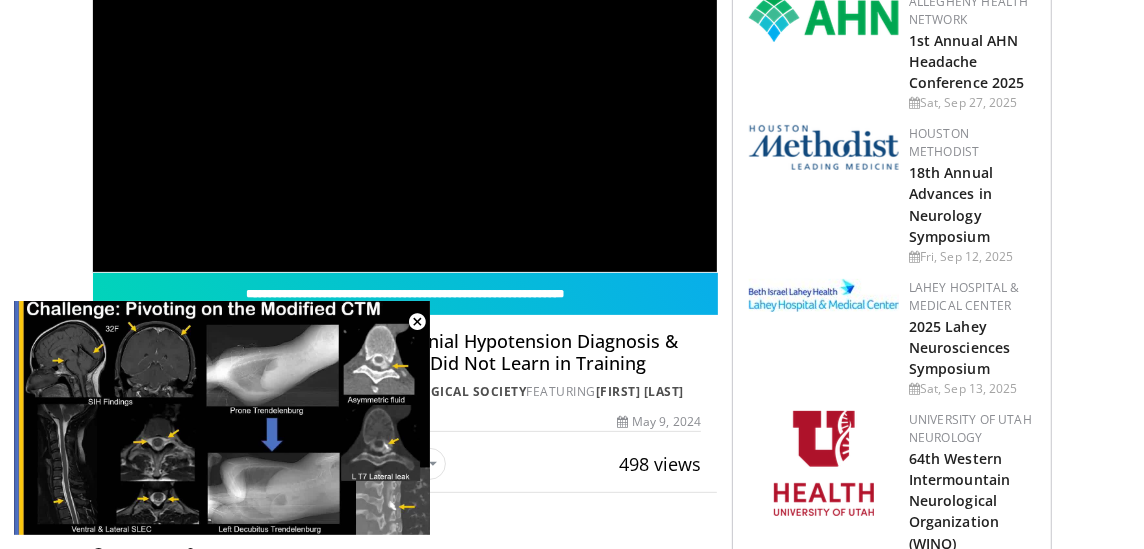click on "4
Thumbs Up
Share Spontaneous Intracranial ...
×
Enter one or more e-mail addresses, each in a new line
Message
Send
Close
Share
E-mail
Tweet
Share
Save to
Add to Favorites
New Playlist
New Playlist
×
Title
Description ****" at bounding box center [404, 464] 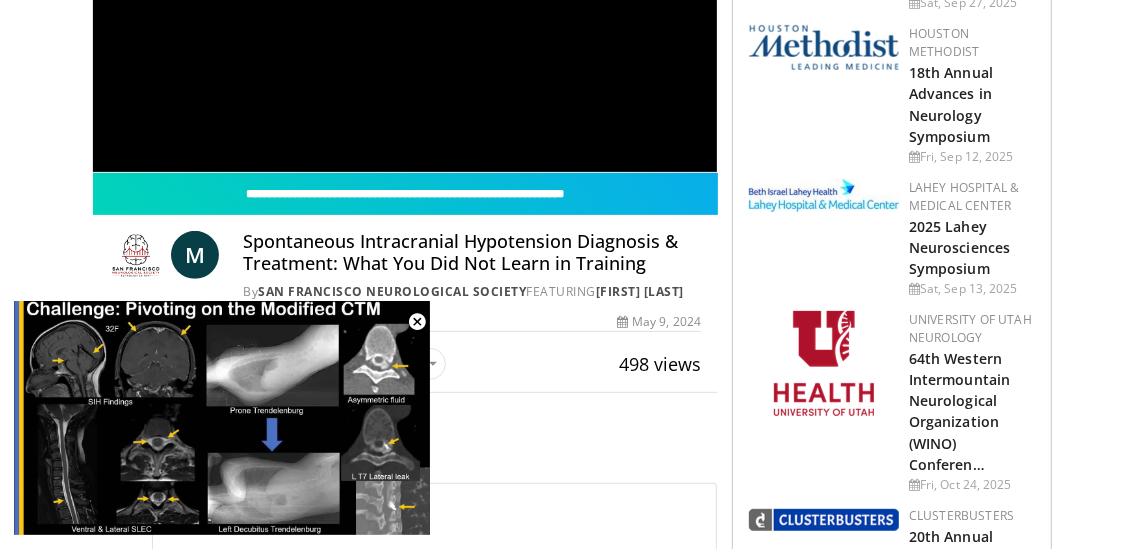 scroll, scrollTop: 299, scrollLeft: 0, axis: vertical 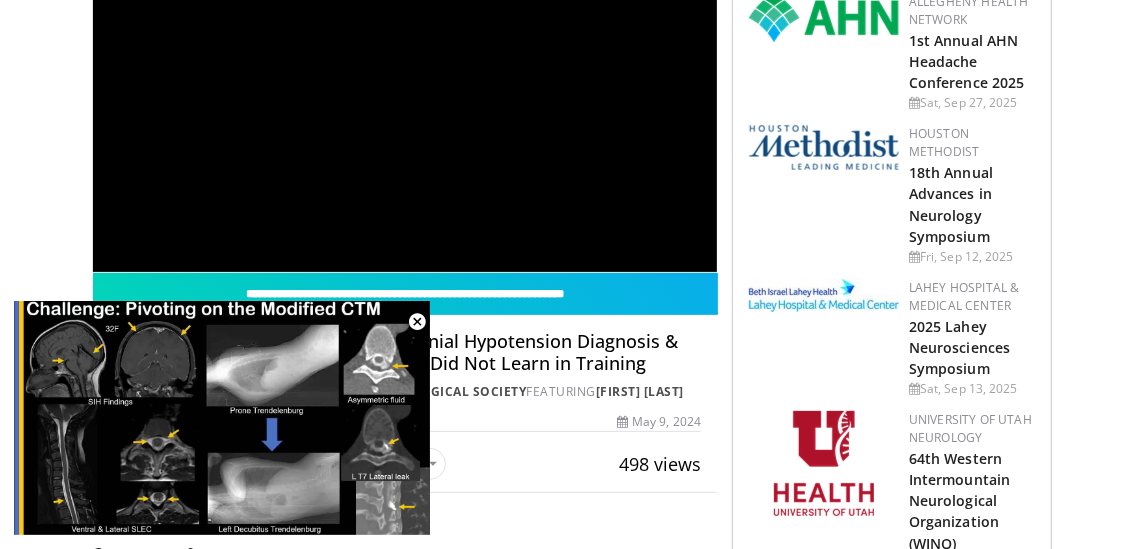click on "**********" at bounding box center [405, 97] 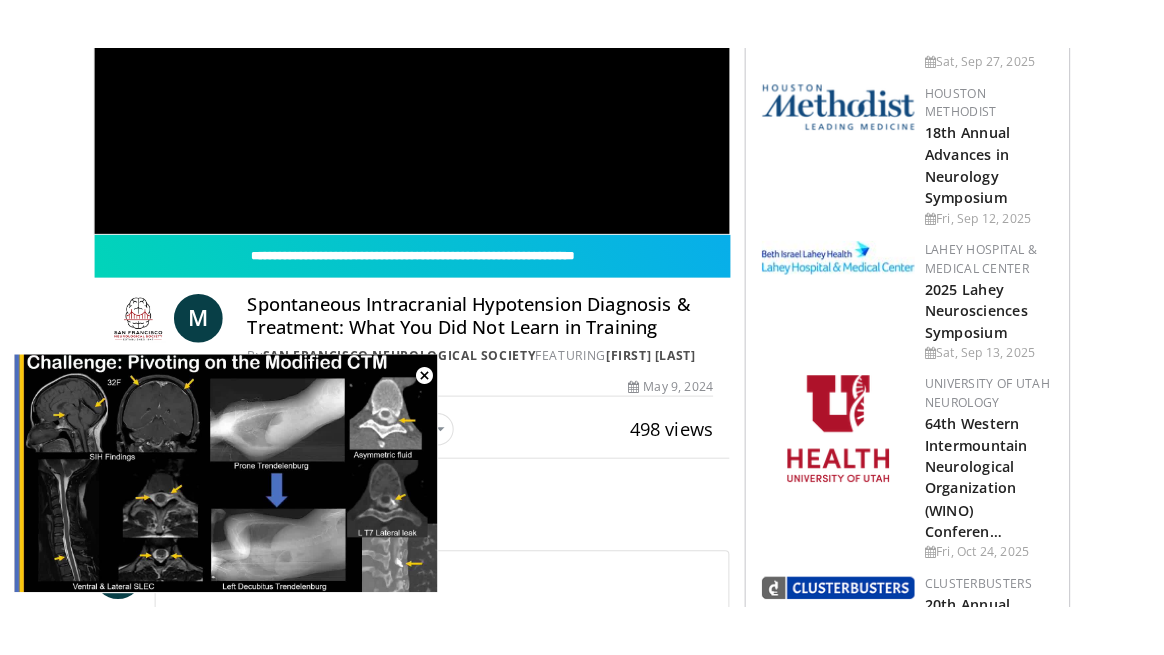scroll, scrollTop: 499, scrollLeft: 0, axis: vertical 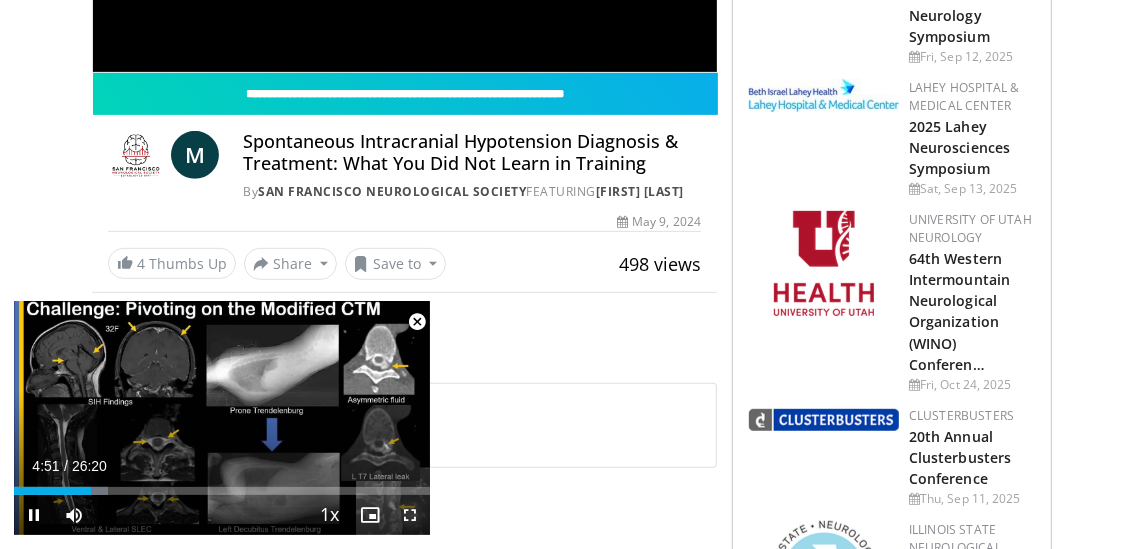 click at bounding box center [410, 515] 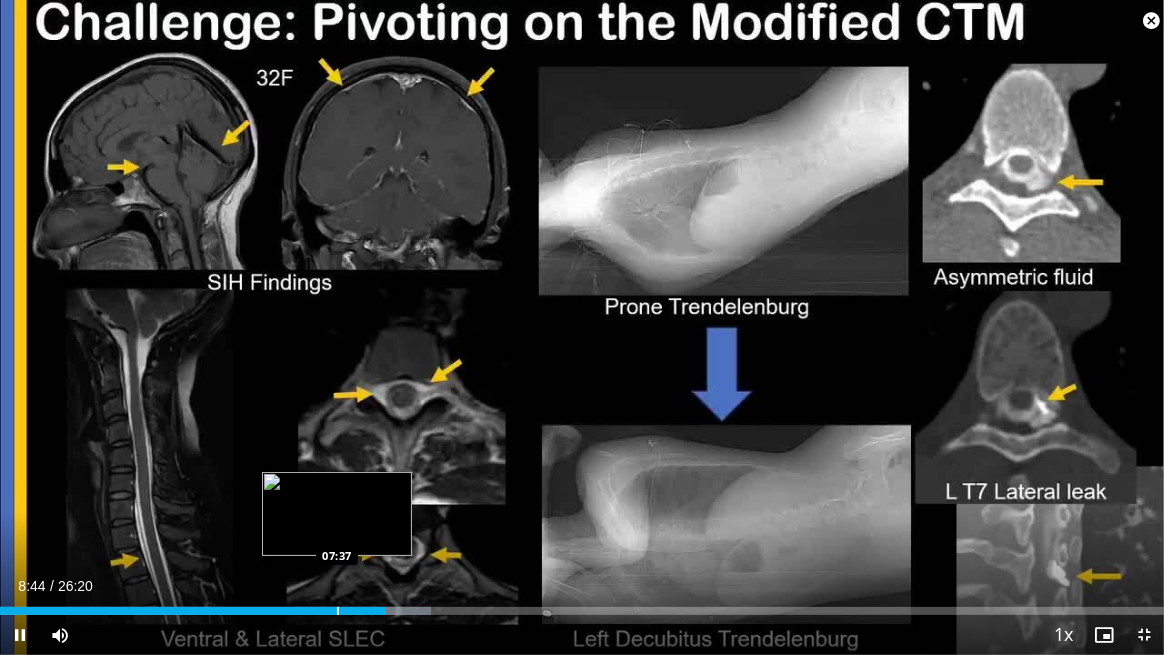 drag, startPoint x: 383, startPoint y: 616, endPoint x: 336, endPoint y: 614, distance: 47.042534 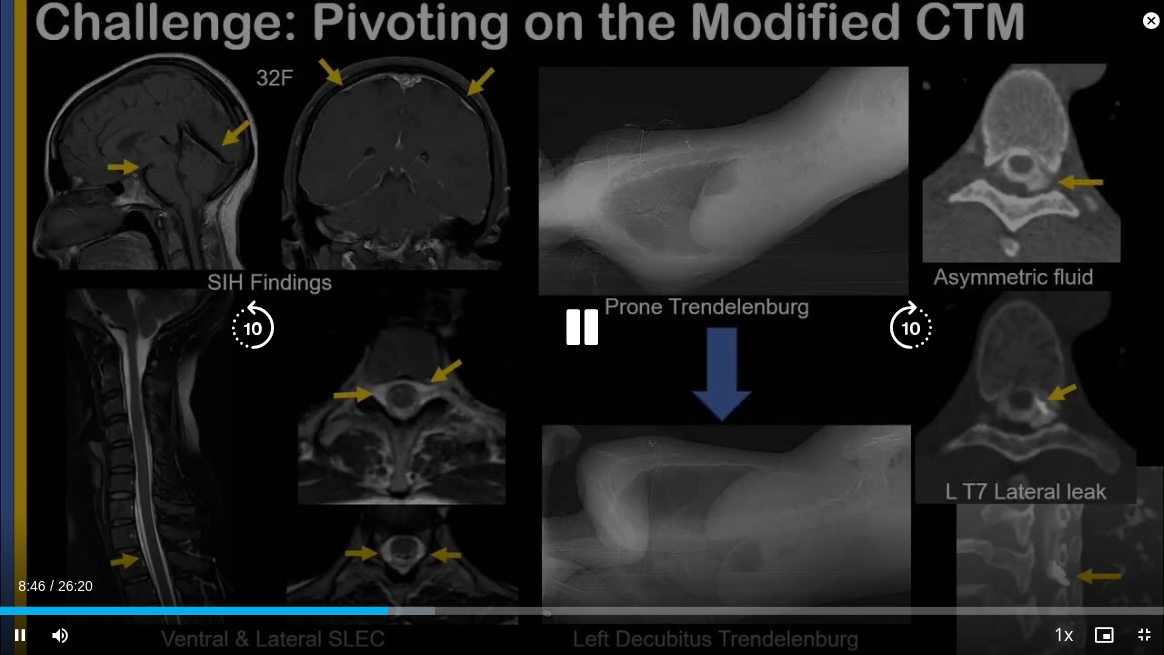 click on "10 seconds
Tap to unmute" at bounding box center [582, 327] 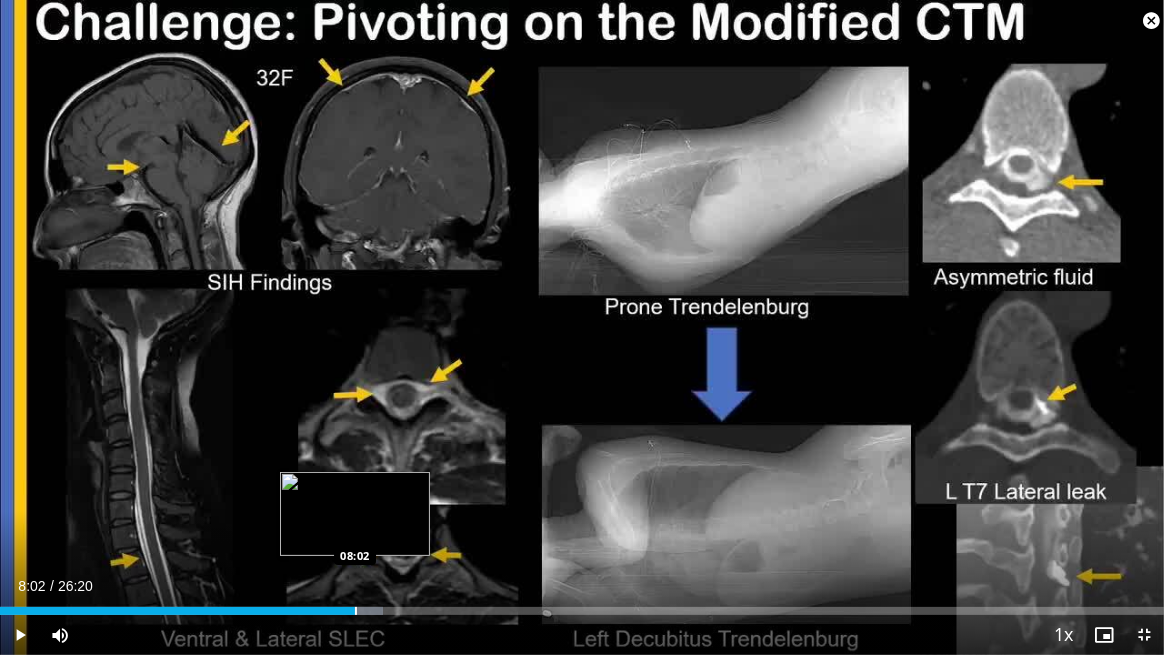 drag, startPoint x: 391, startPoint y: 612, endPoint x: 354, endPoint y: 613, distance: 37.01351 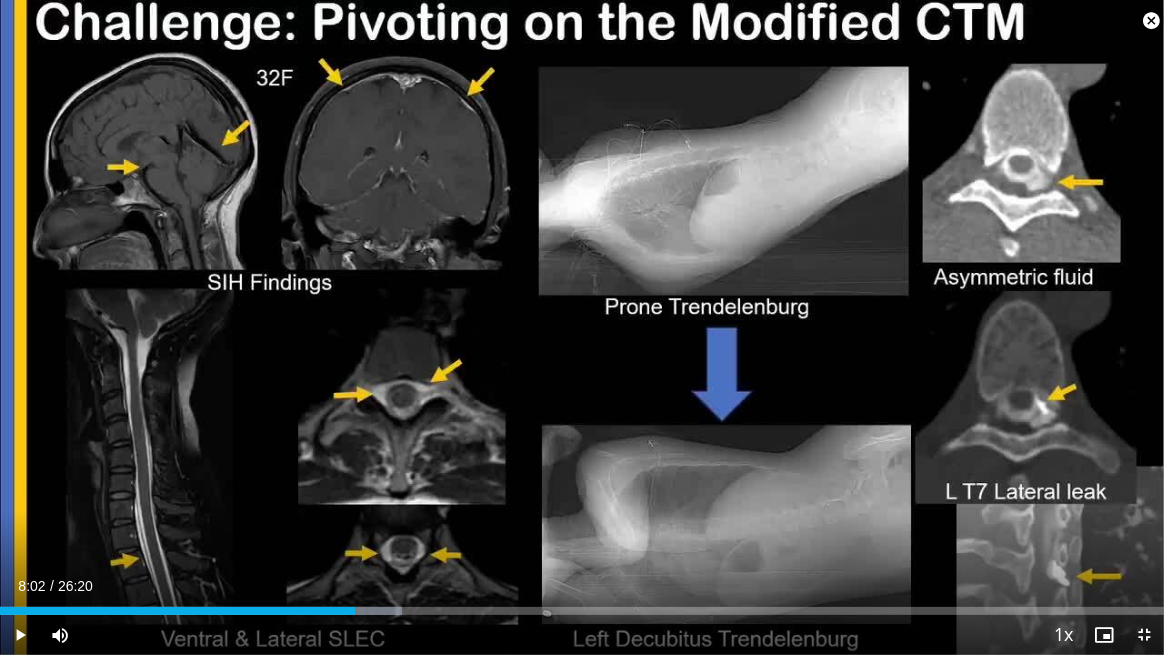click on "Current Time  8:02 / Duration  26:20" at bounding box center (582, 586) 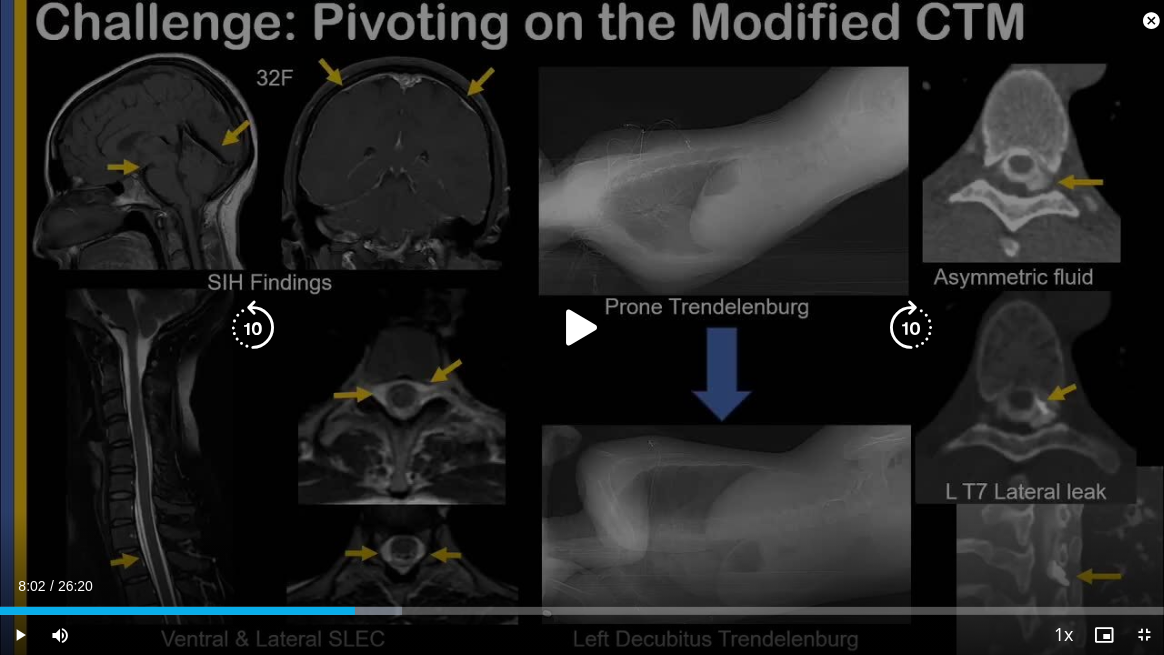 click on "10 seconds
Tap to unmute" at bounding box center [582, 327] 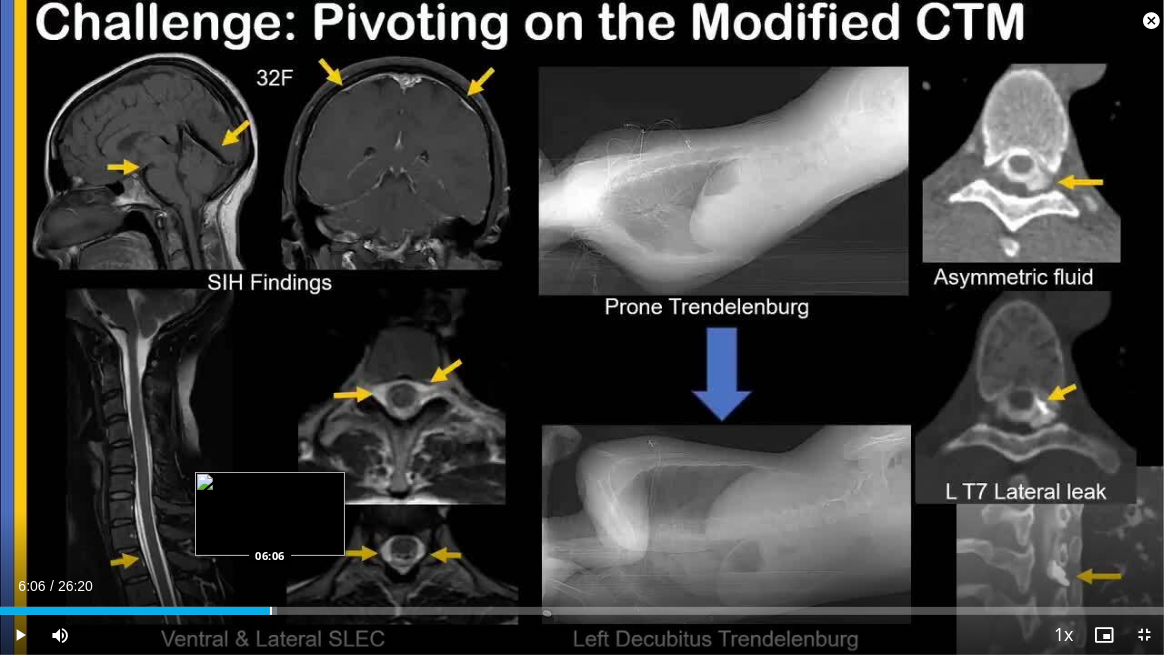 drag, startPoint x: 357, startPoint y: 608, endPoint x: 269, endPoint y: 612, distance: 88.09086 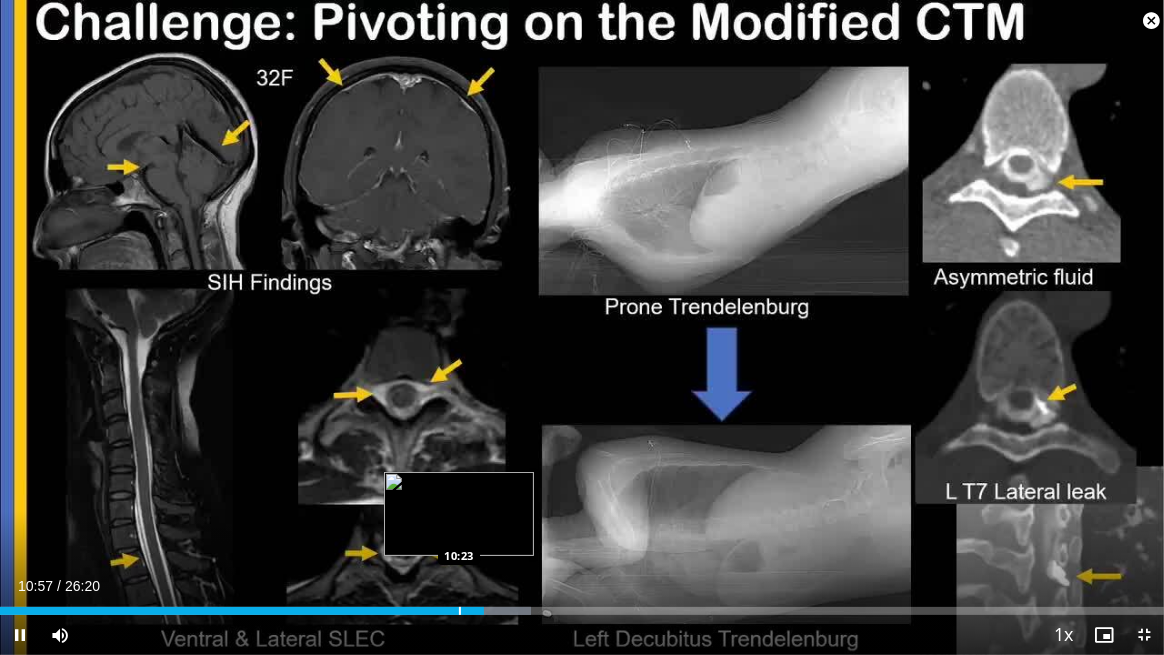 click on "Loaded :  45.59% 10:57 10:23" at bounding box center [582, 605] 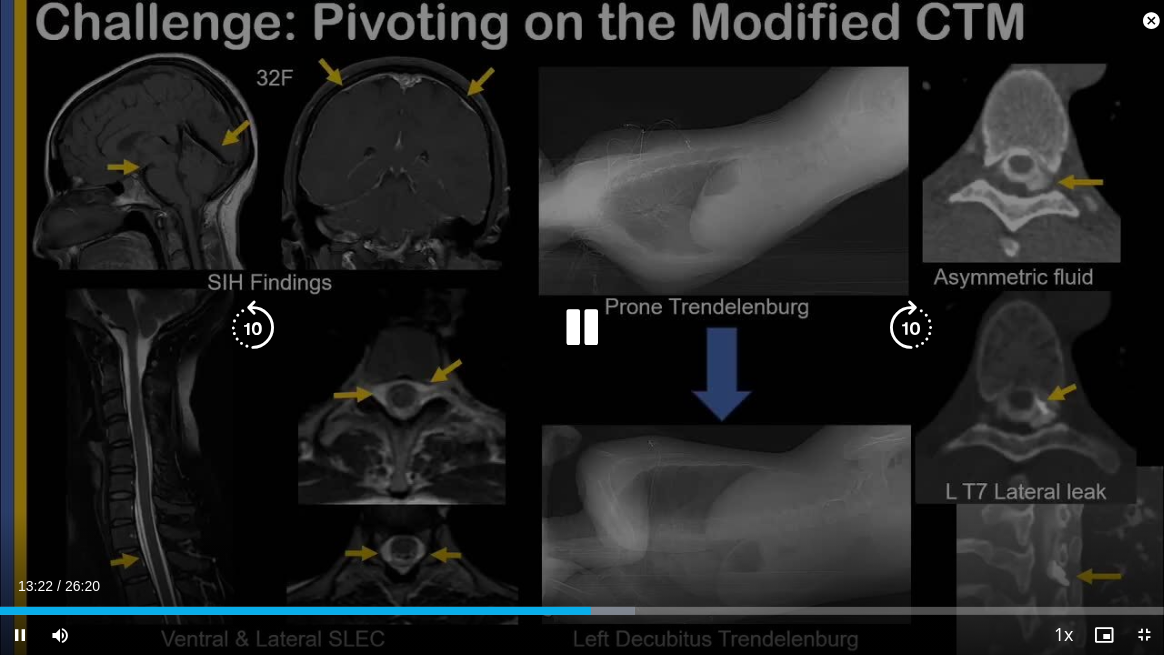 click on "10 seconds
Tap to unmute" at bounding box center [582, 327] 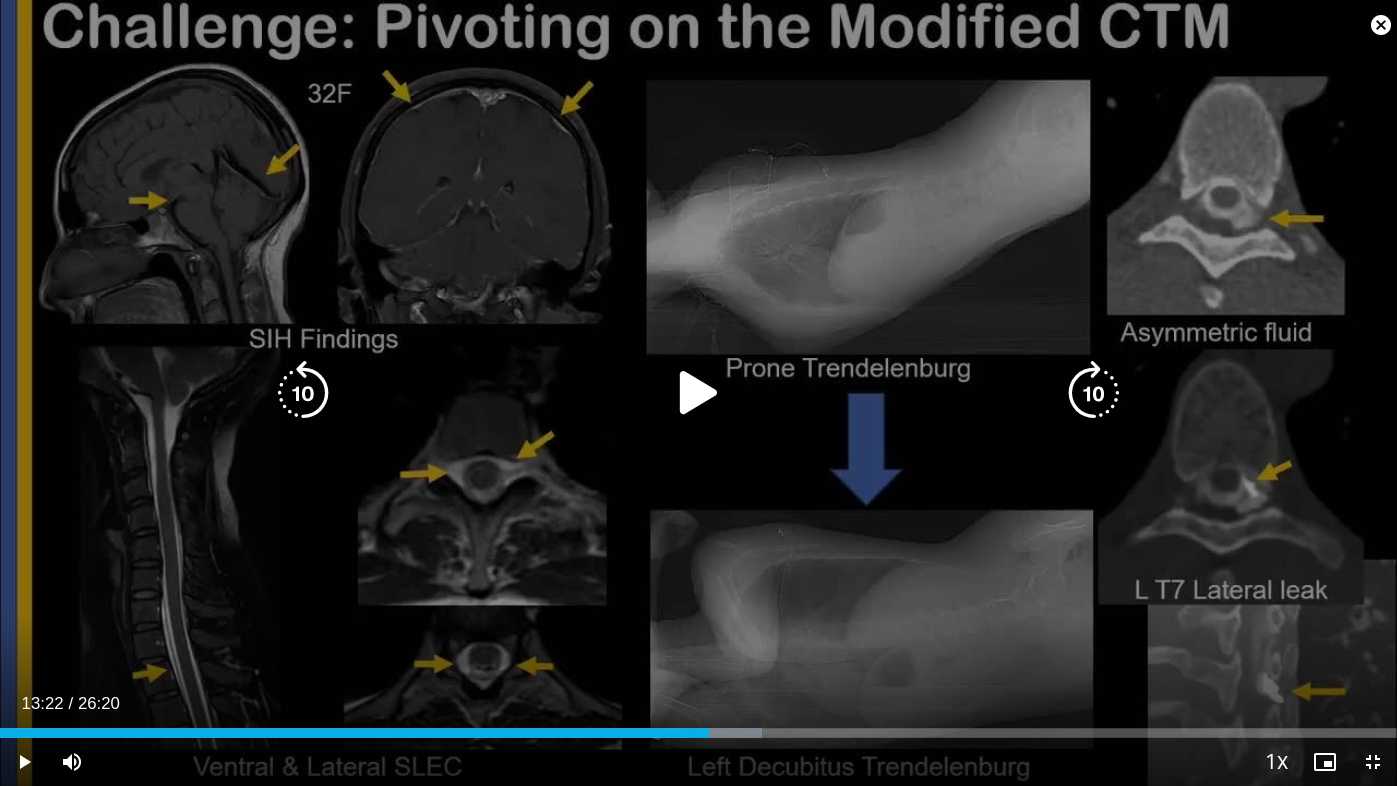 scroll, scrollTop: 500, scrollLeft: 0, axis: vertical 